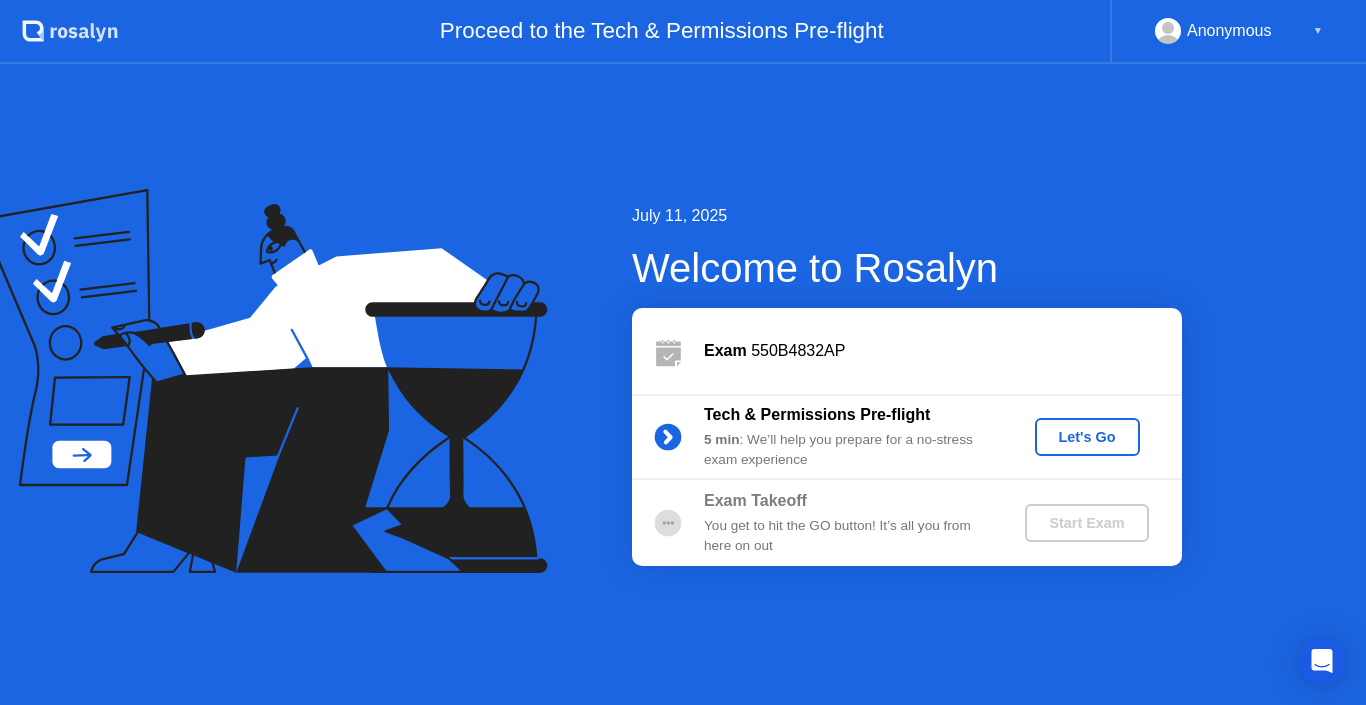 scroll, scrollTop: 0, scrollLeft: 0, axis: both 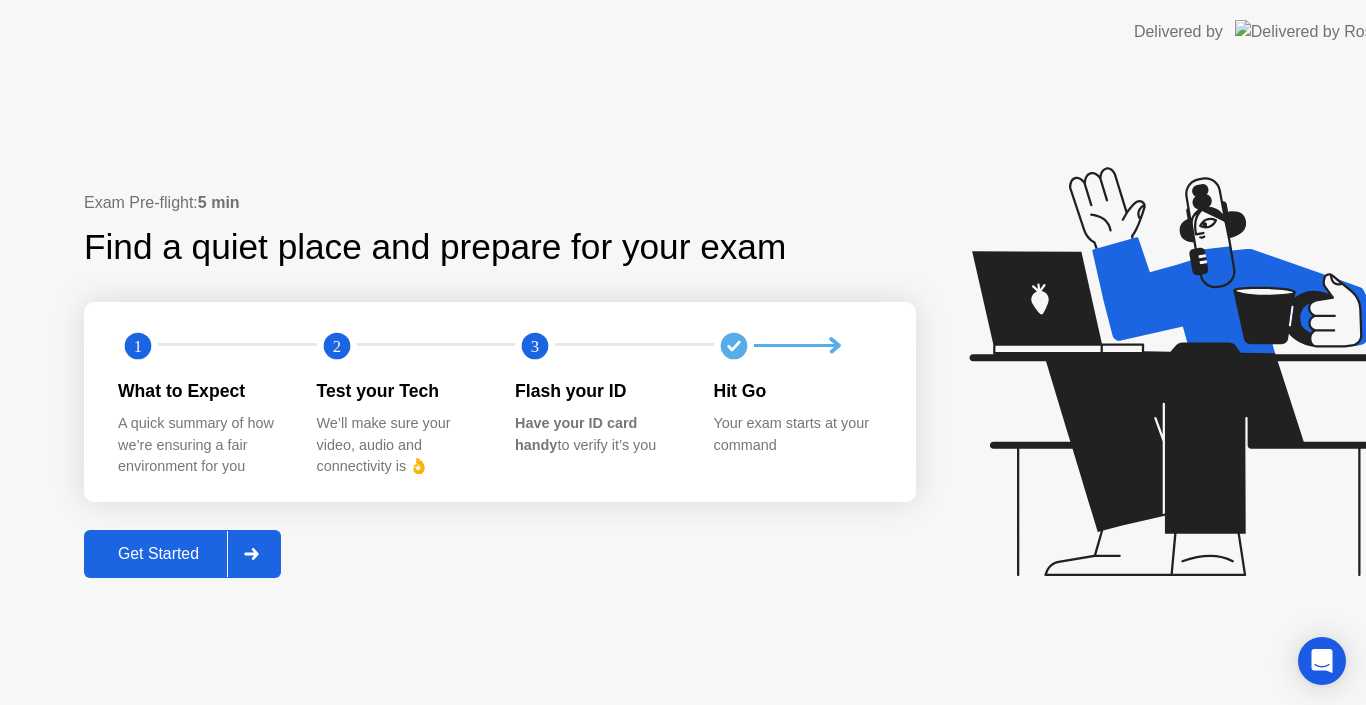 click 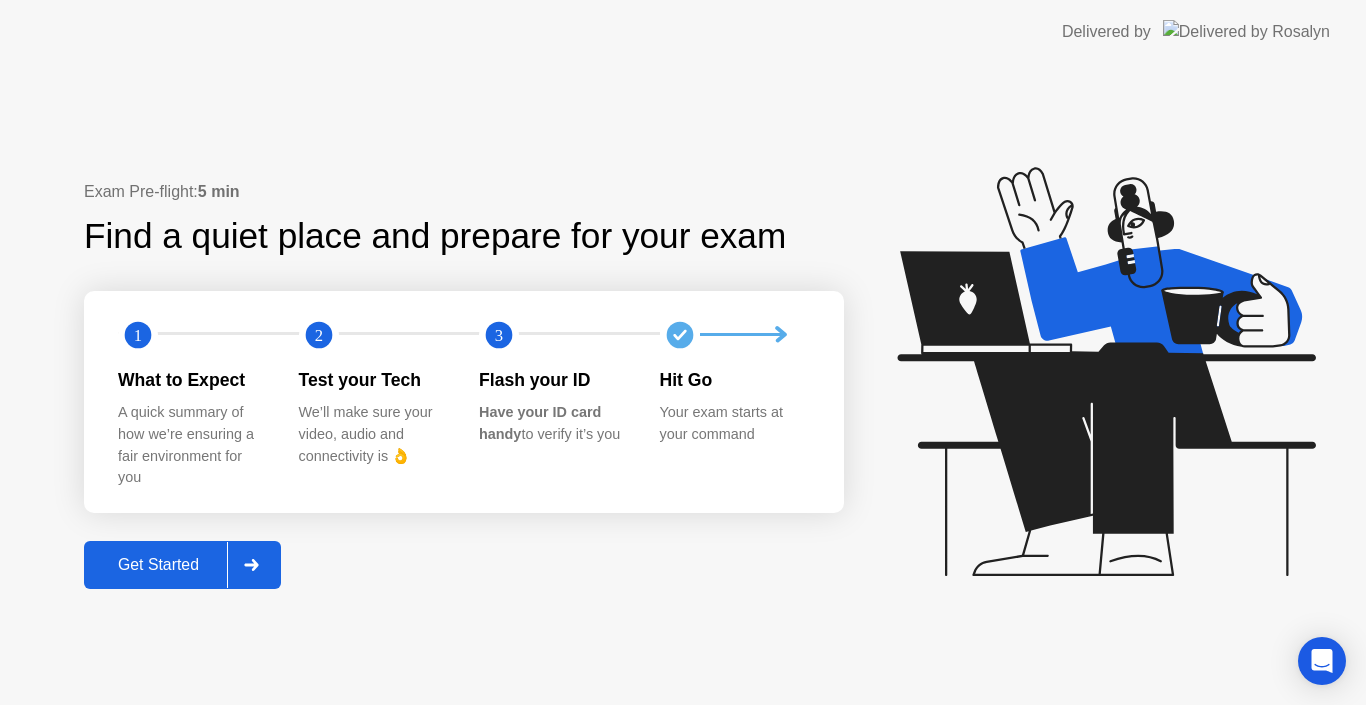 click on "Get Started" 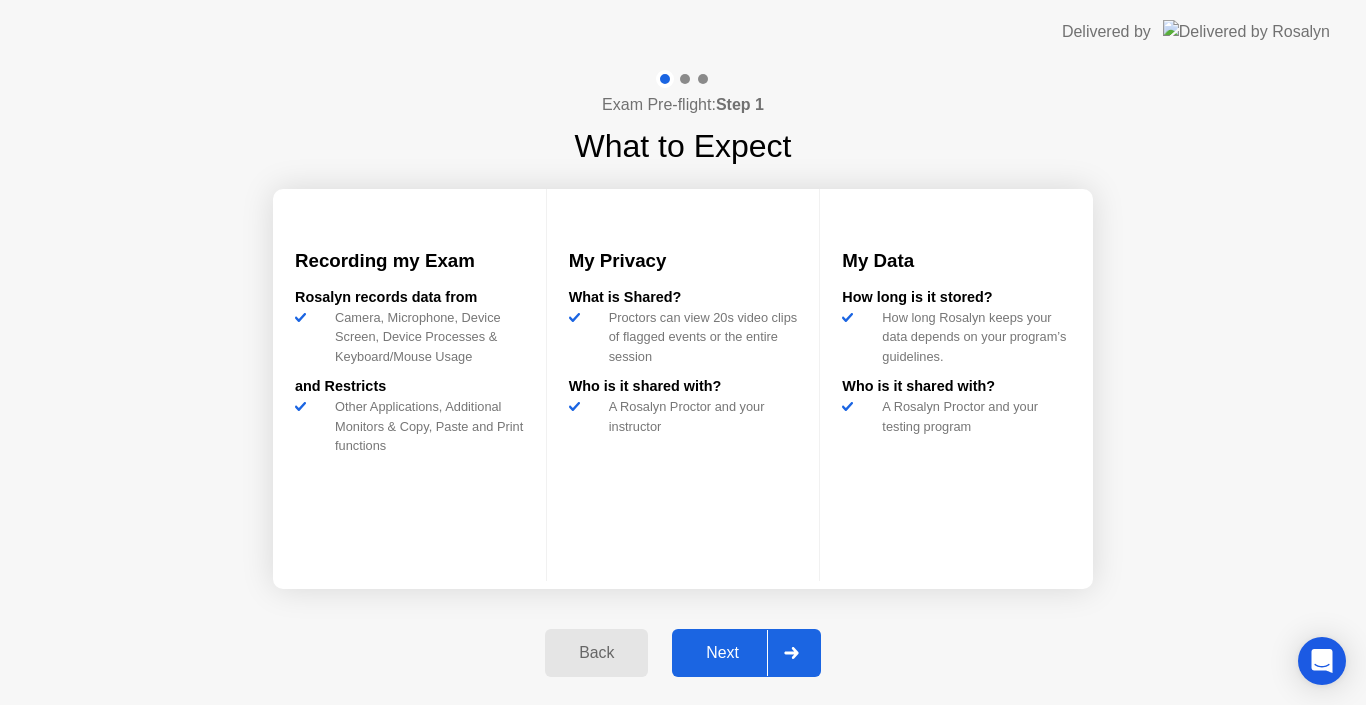 click on "Next" 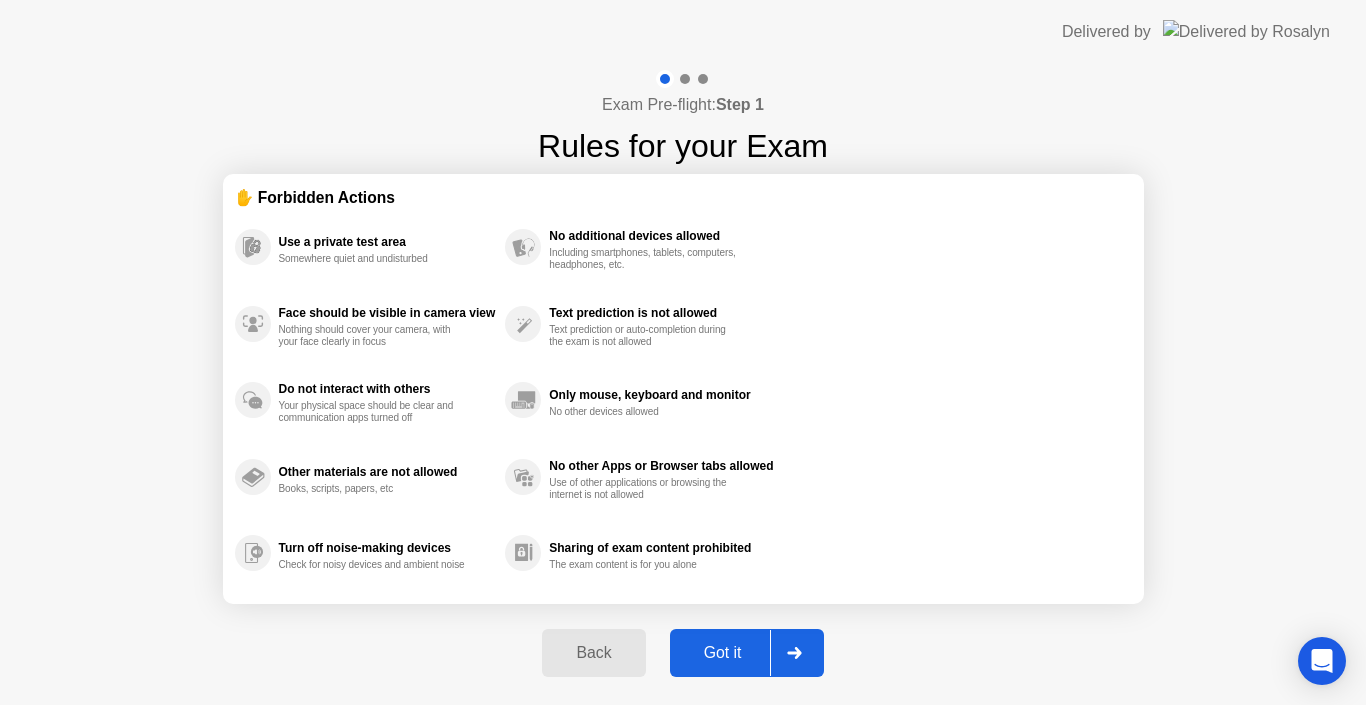 click on "Got it" 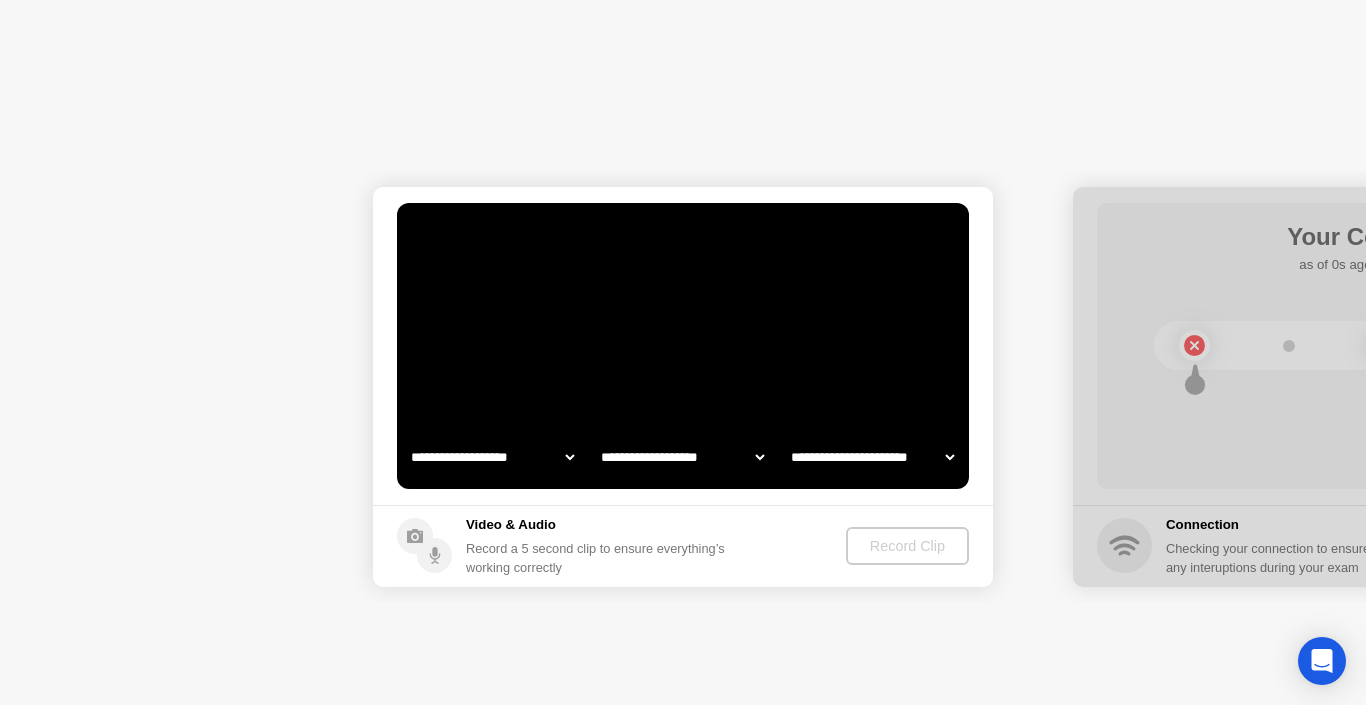 click 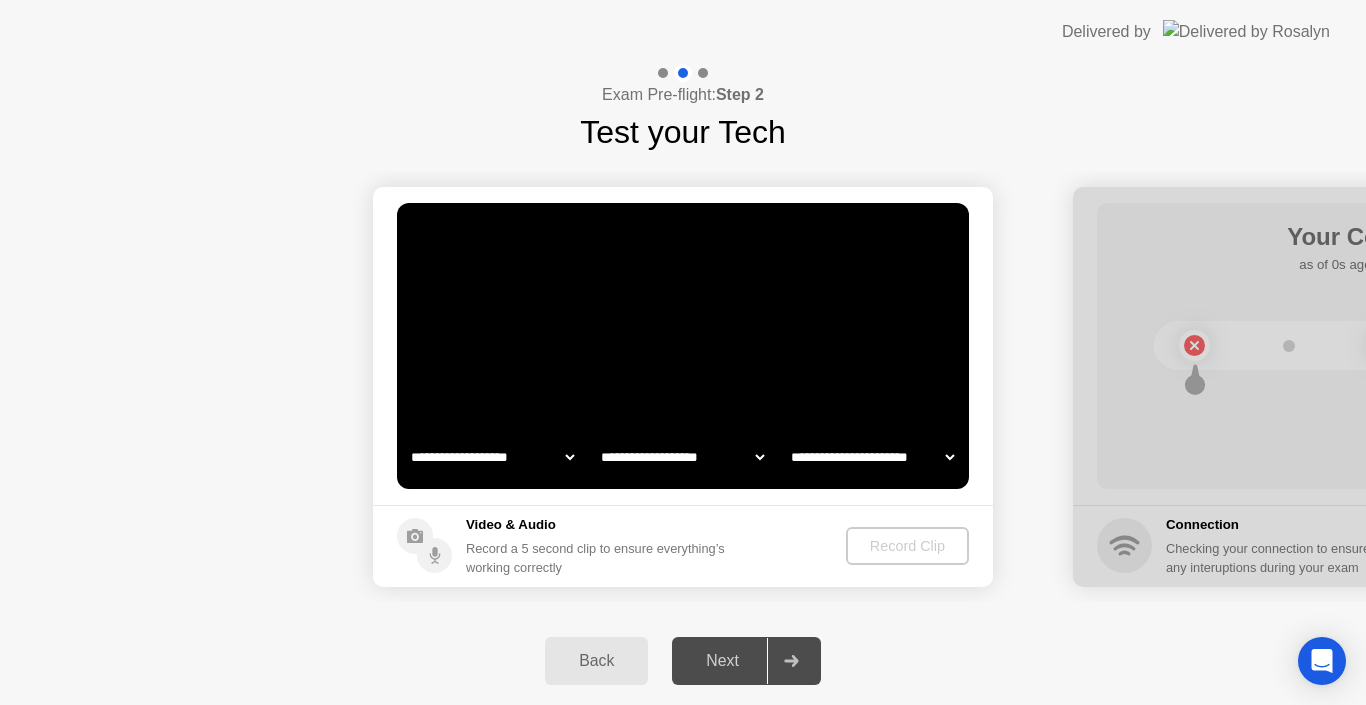 select on "**********" 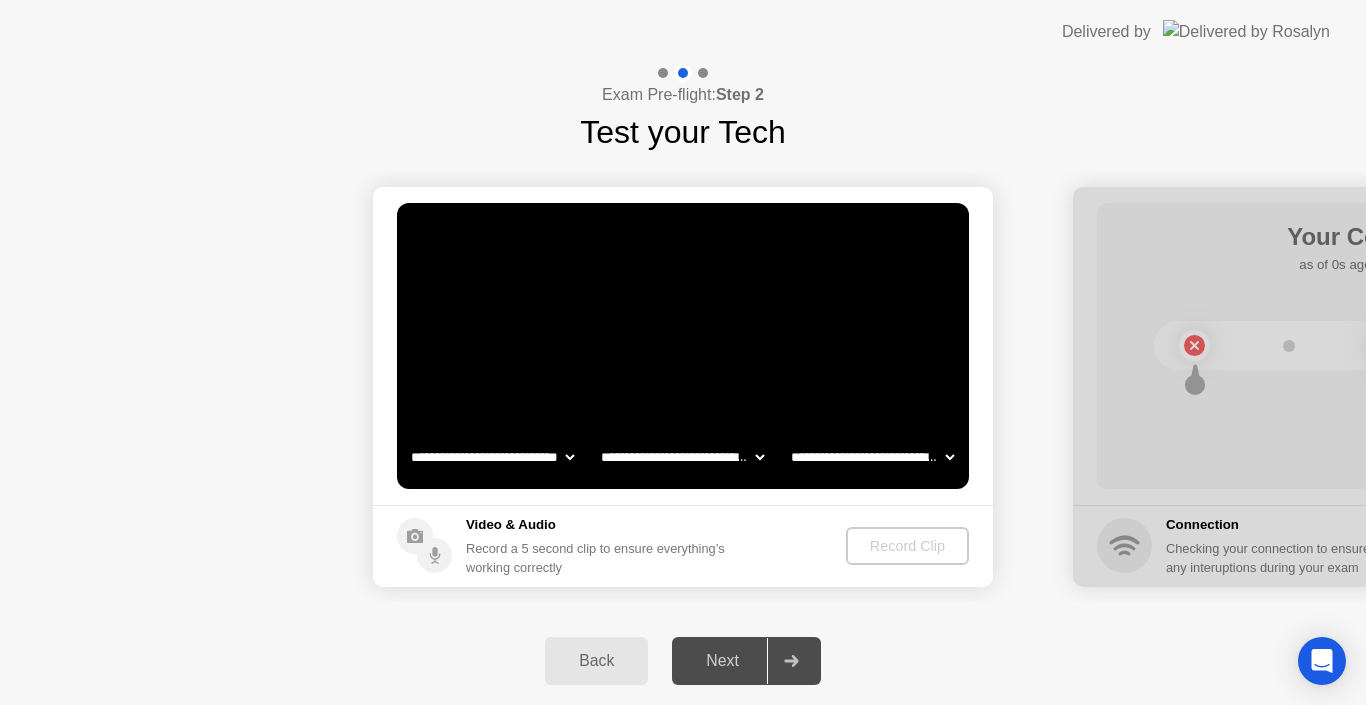 click 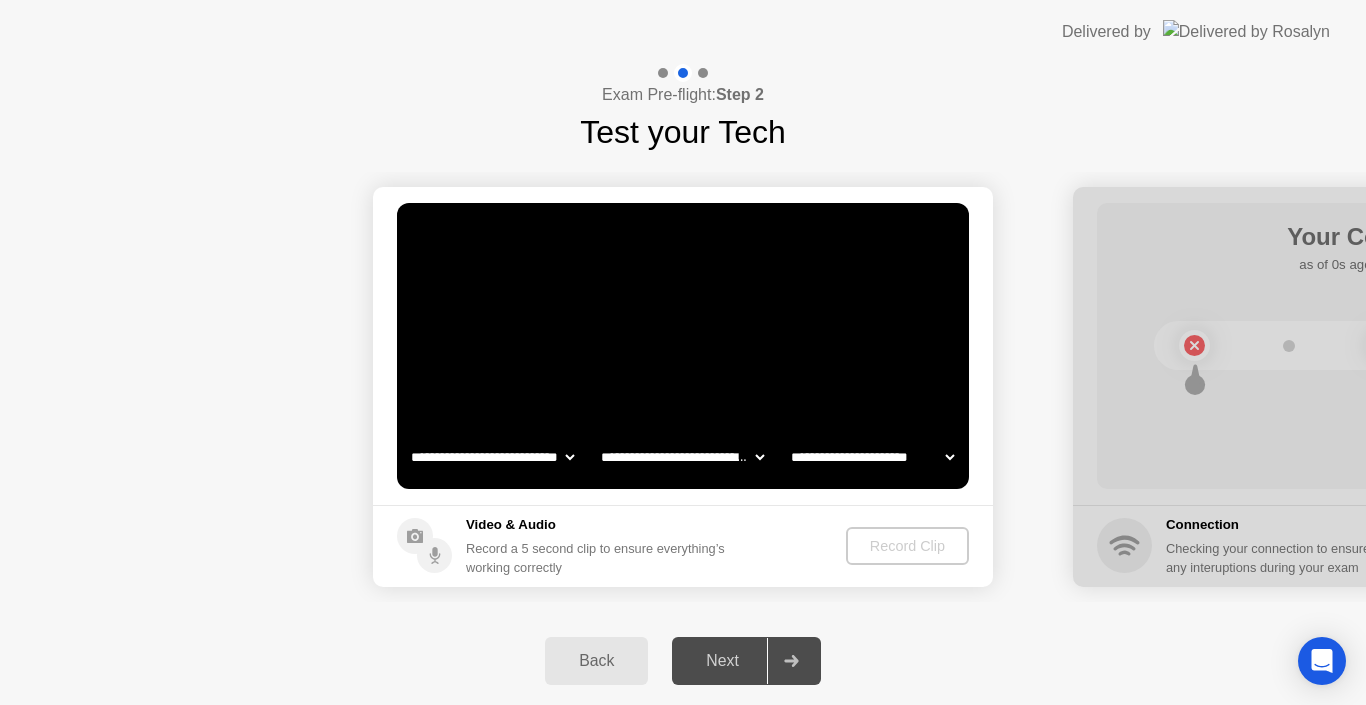 click on "**********" 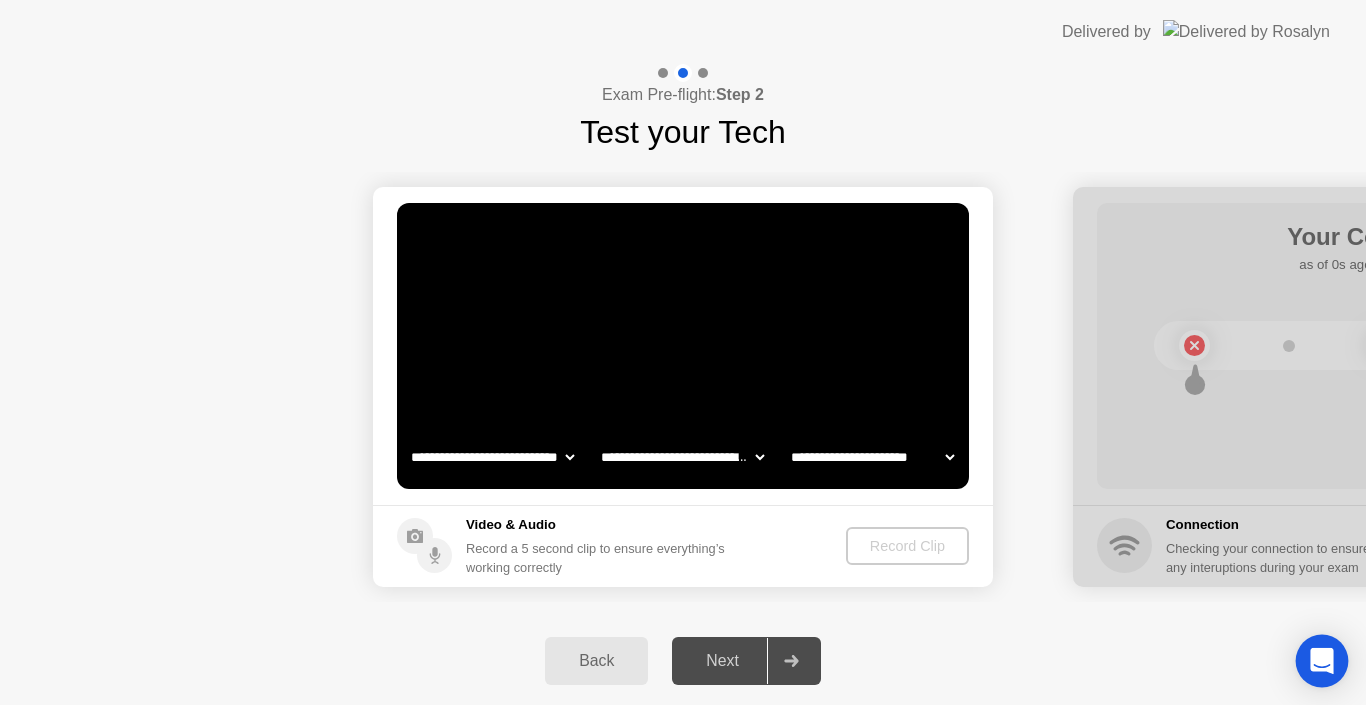 click 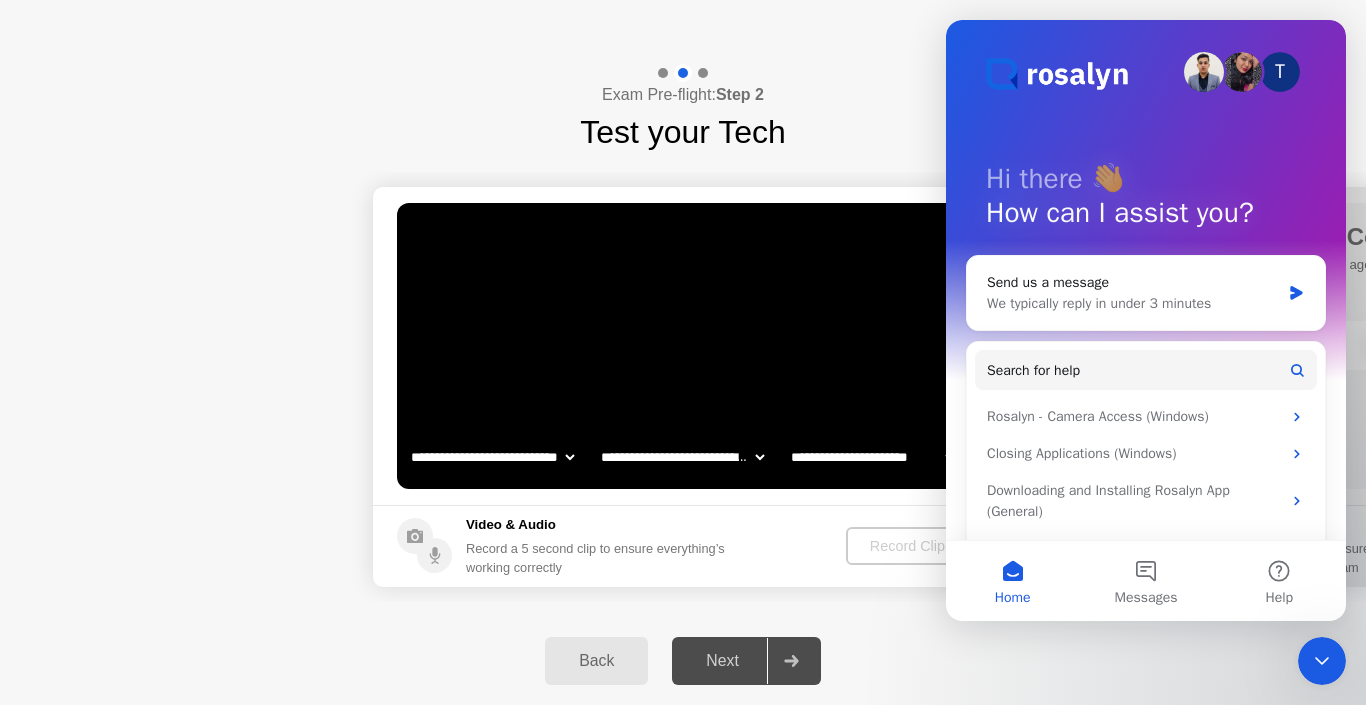 scroll, scrollTop: 0, scrollLeft: 0, axis: both 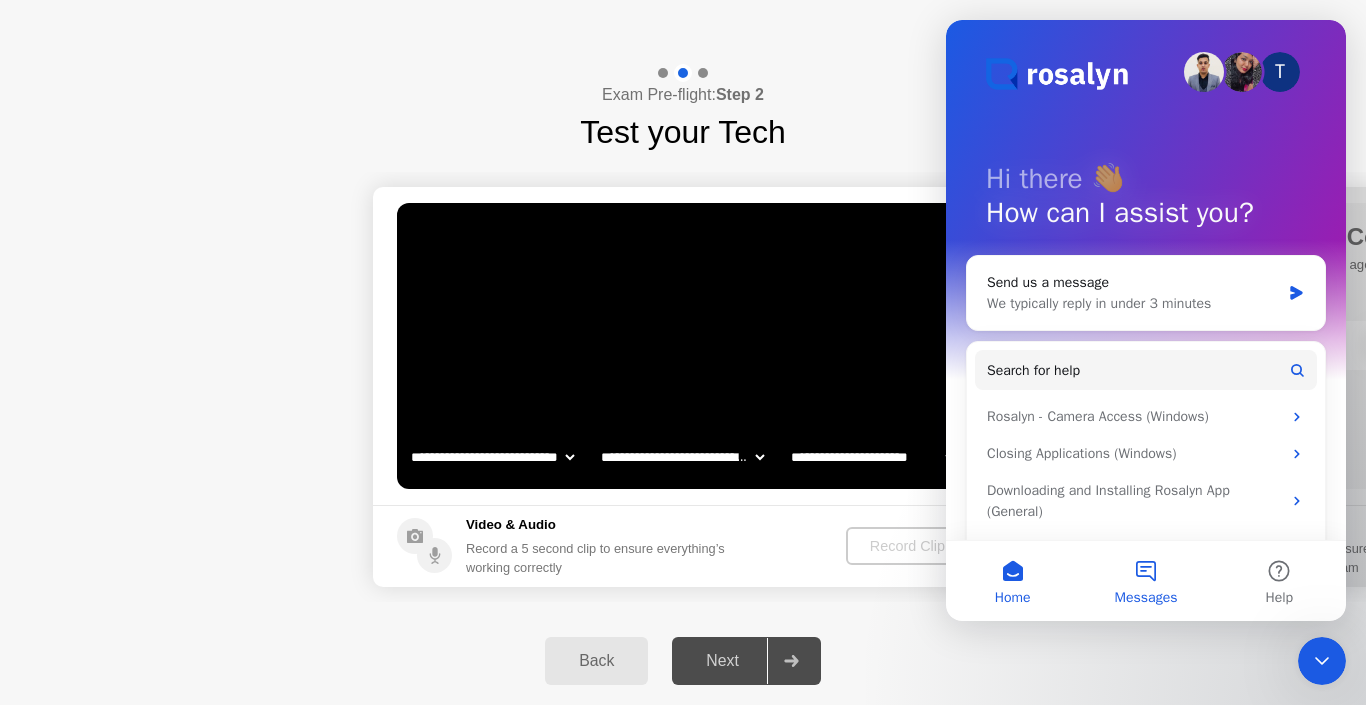 click on "Messages" at bounding box center (1145, 581) 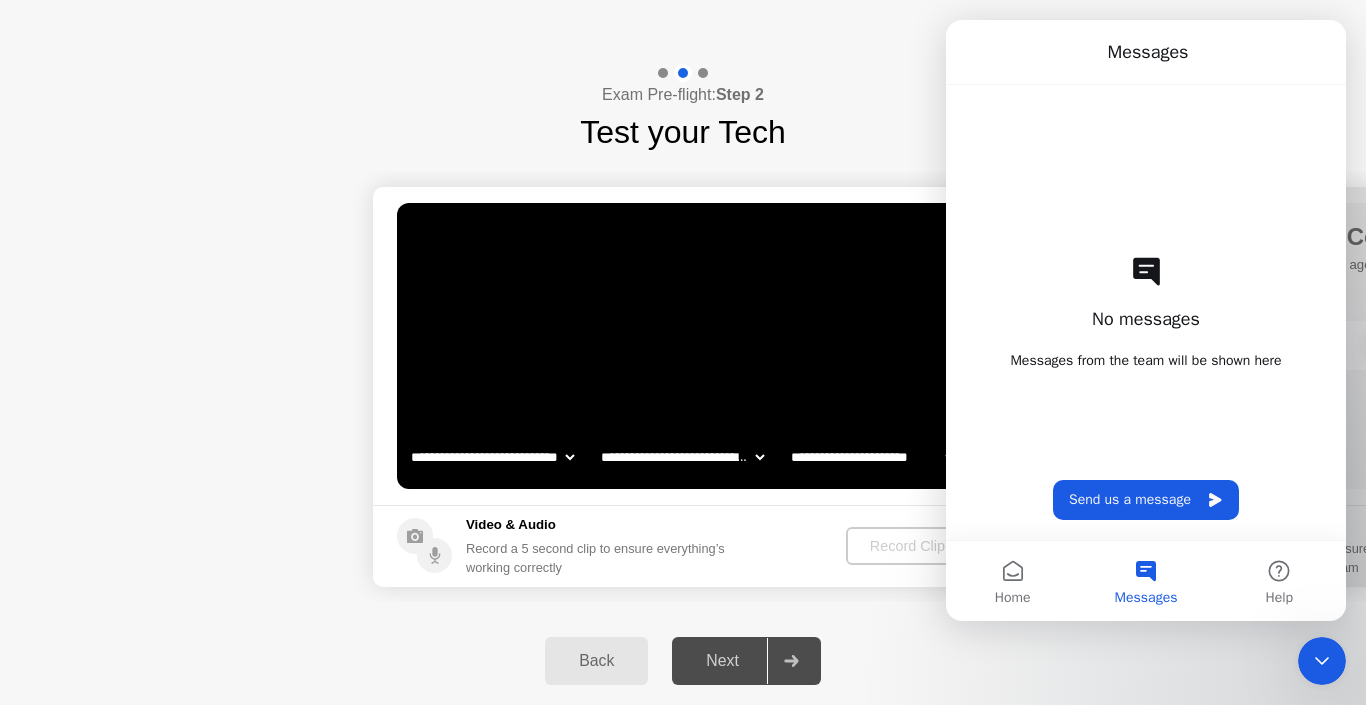 click on "No messages Messages from the team will be shown here Send us a message" at bounding box center [1146, 312] 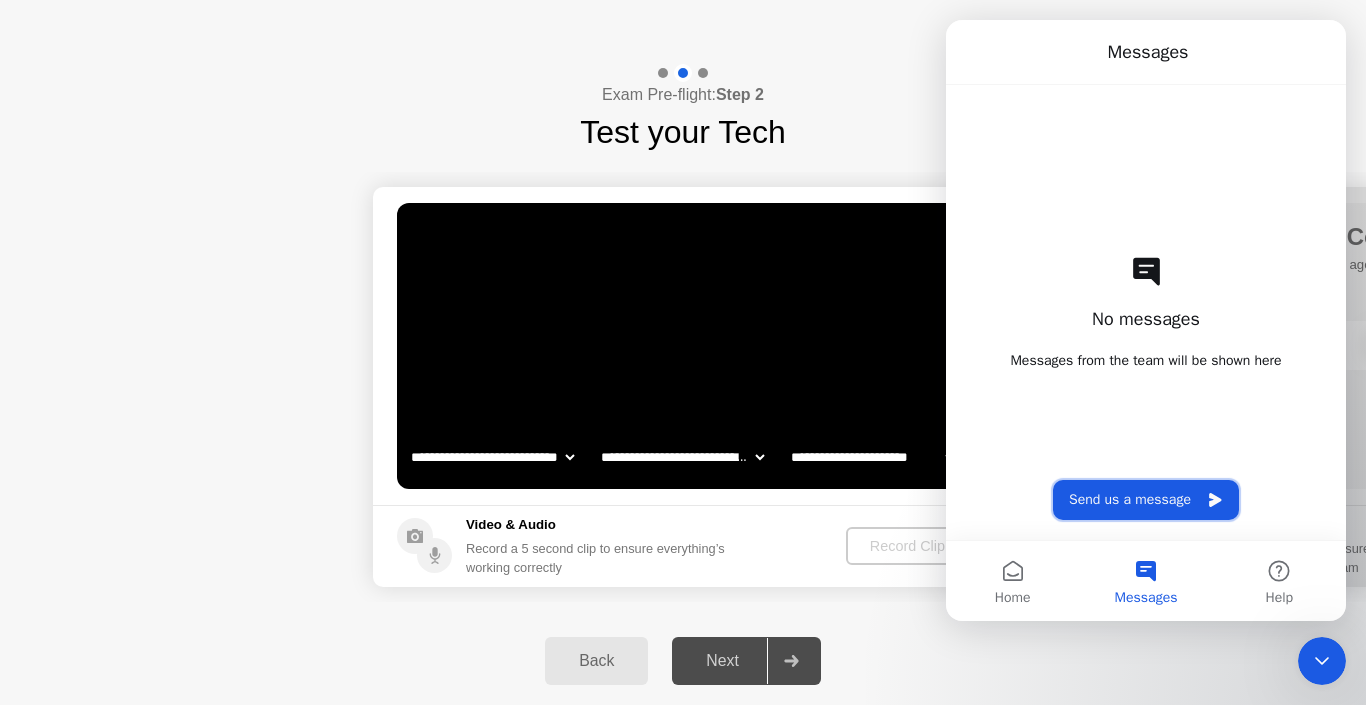 click on "Send us a message" at bounding box center [1146, 500] 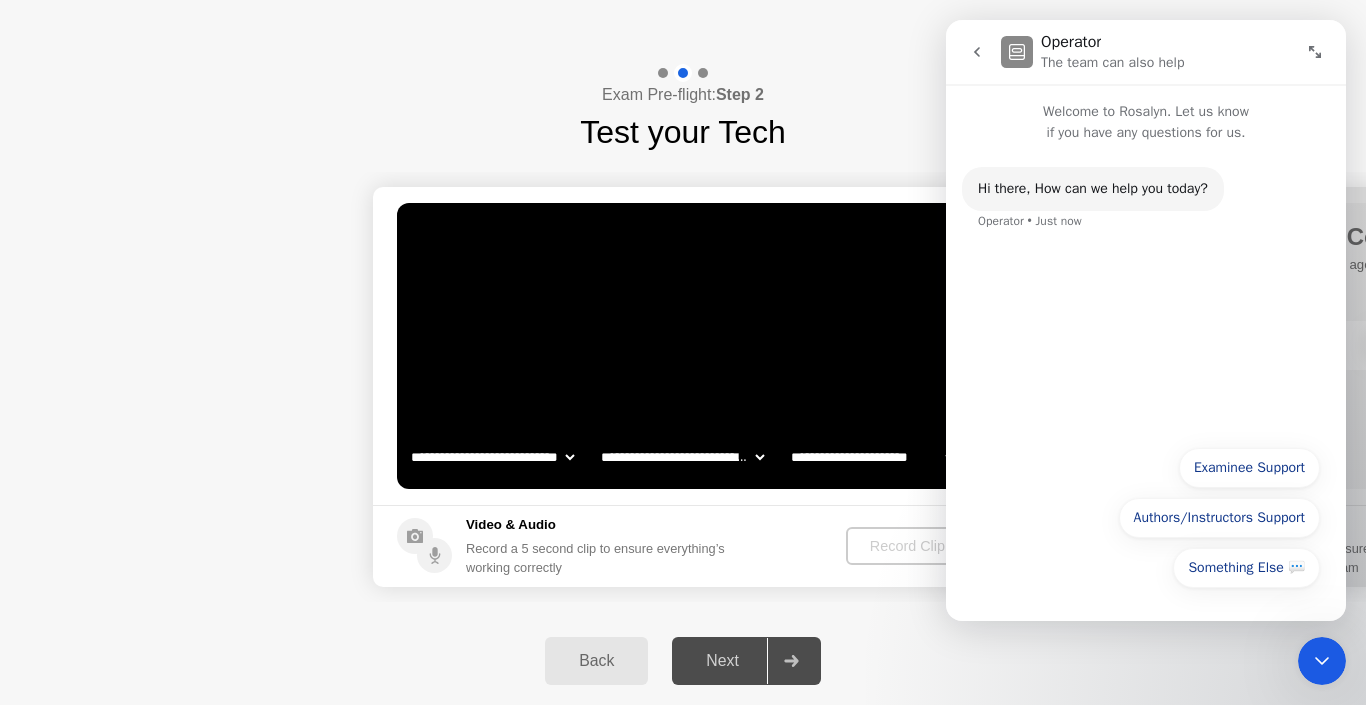 click on "Something Else 💬 Examinee Support Authors/Instructors Support Something Else 💬" at bounding box center [1146, 523] 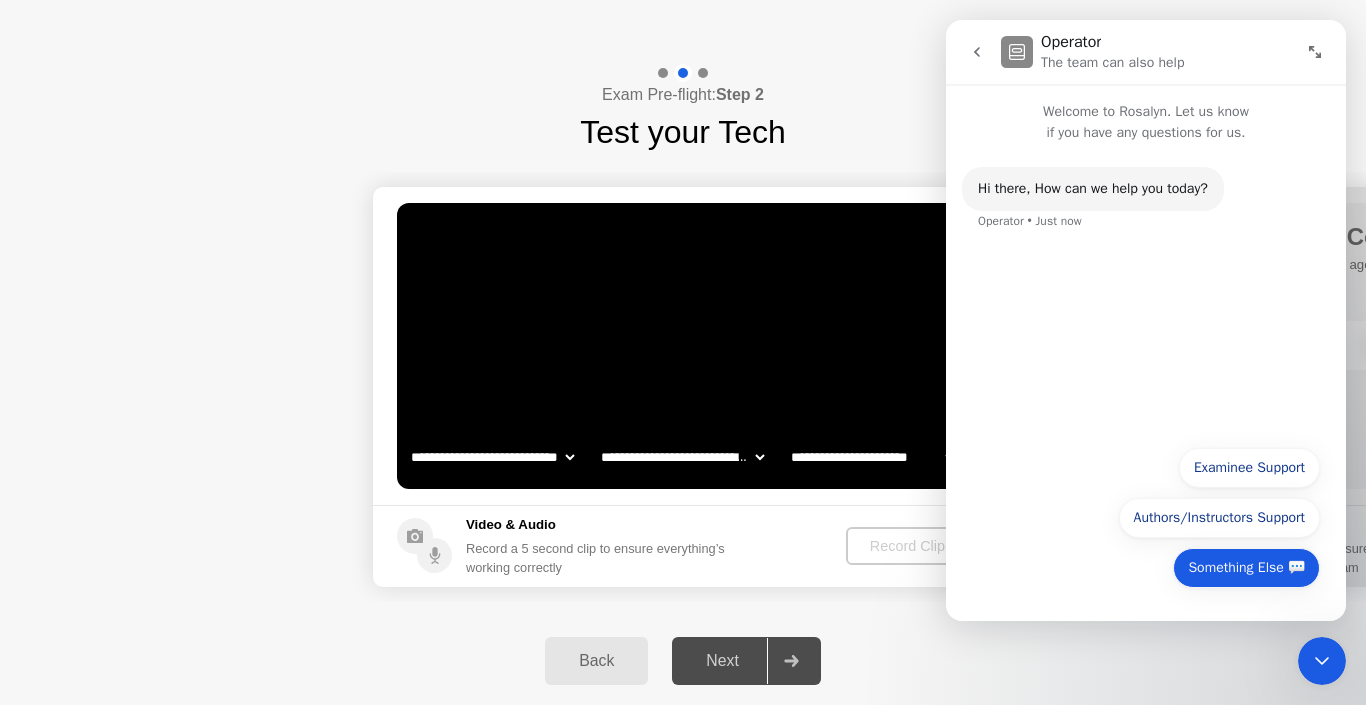 click on "Something Else 💬" at bounding box center (1246, 568) 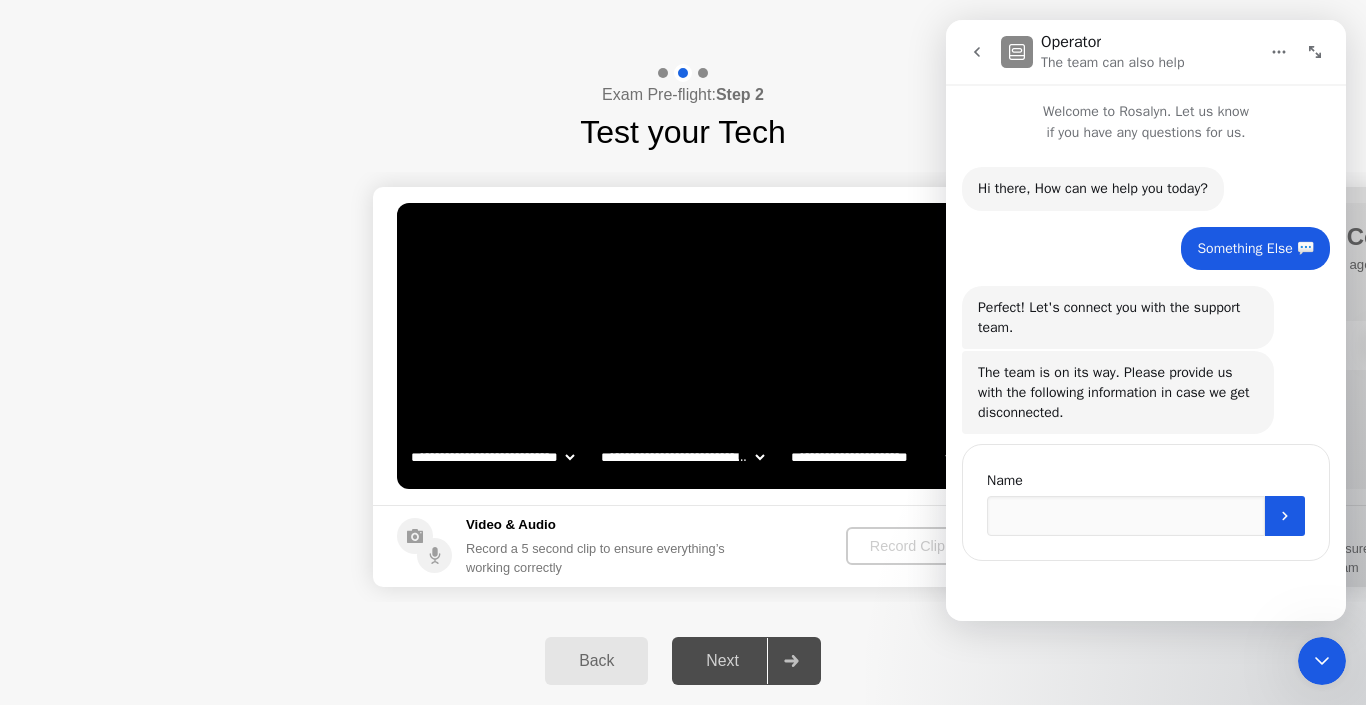 click on "Name" at bounding box center (1146, 502) 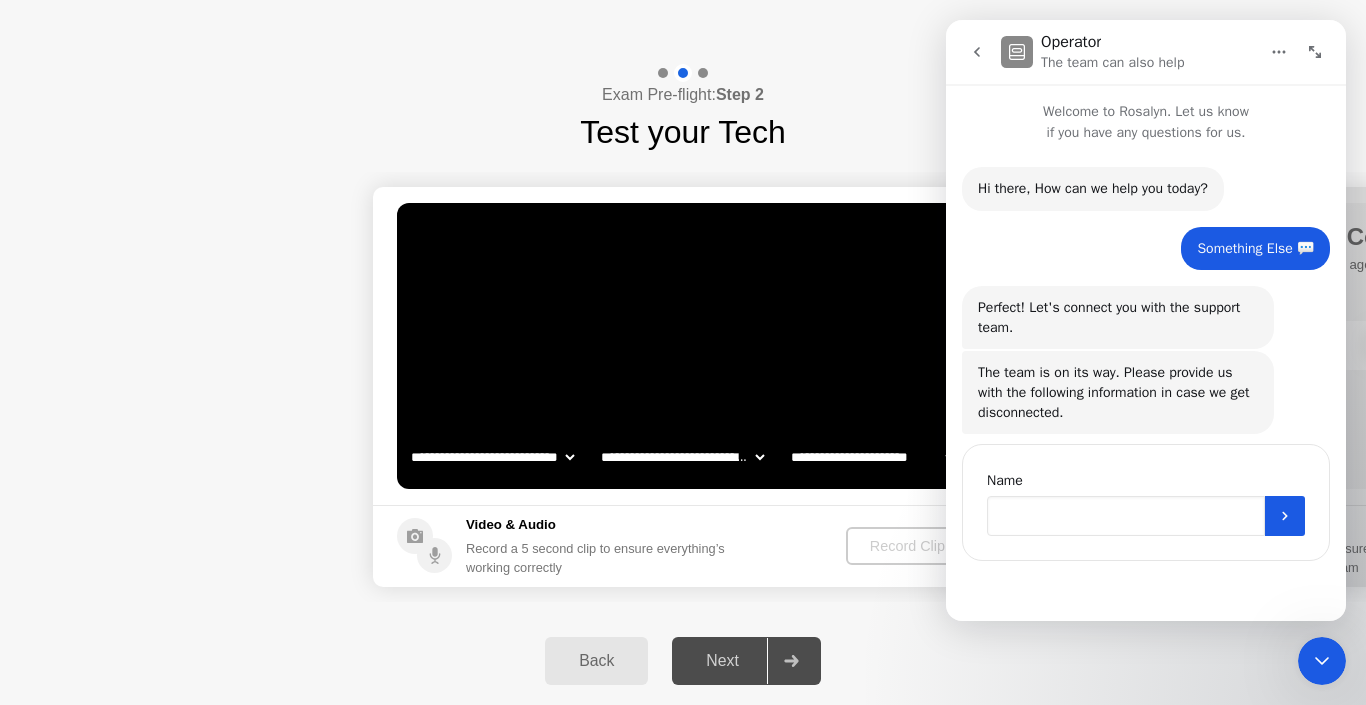 click at bounding box center [1126, 516] 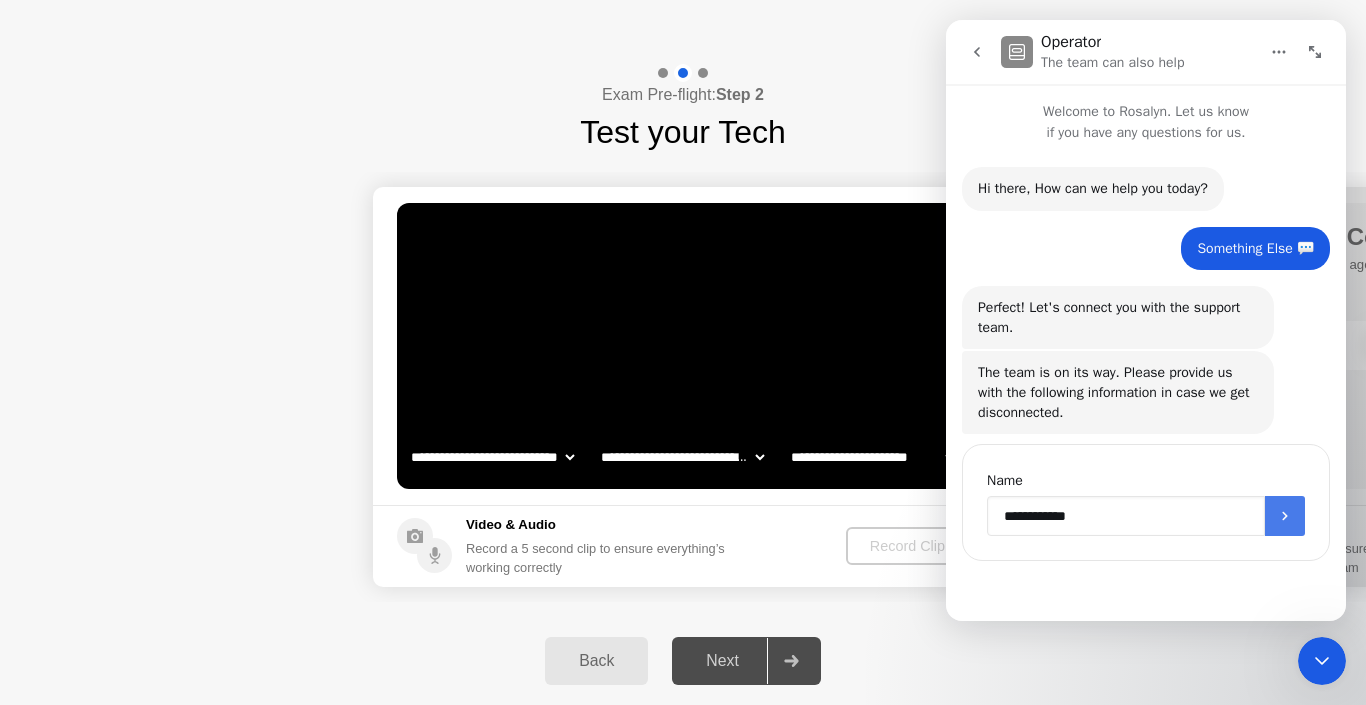 type on "**********" 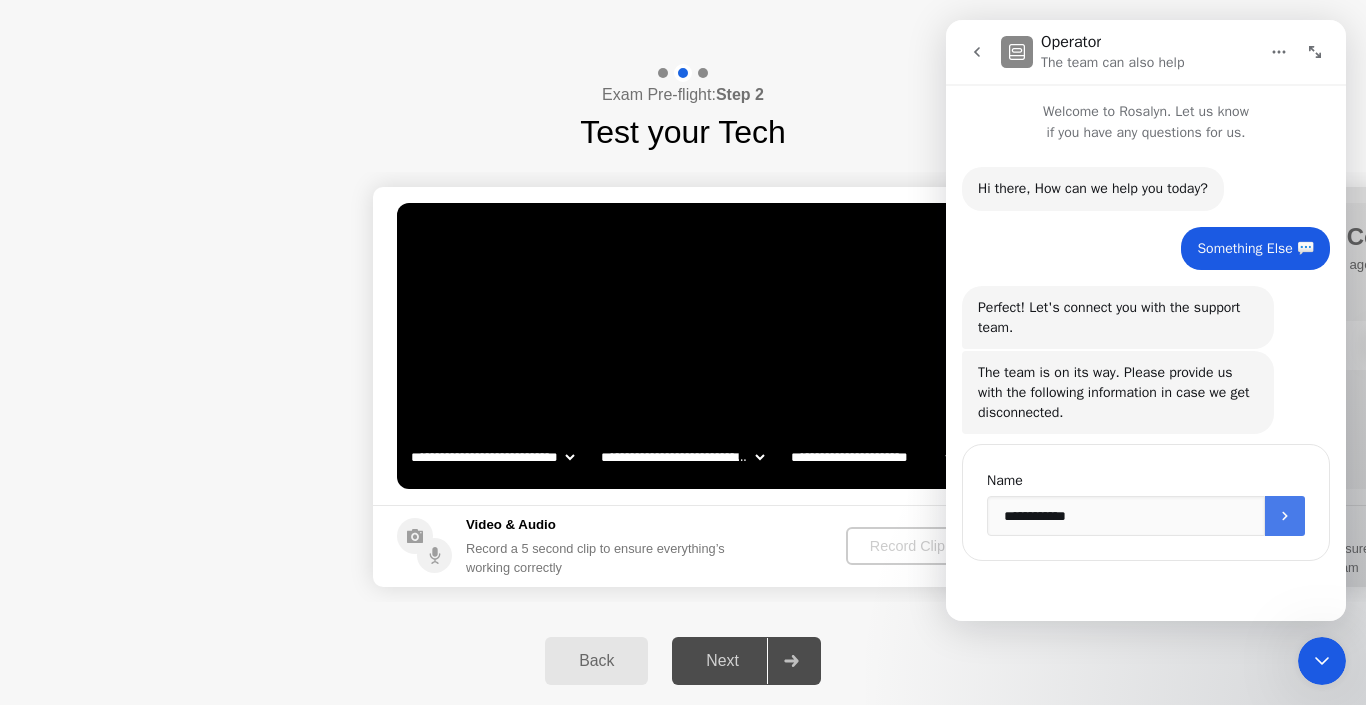 click 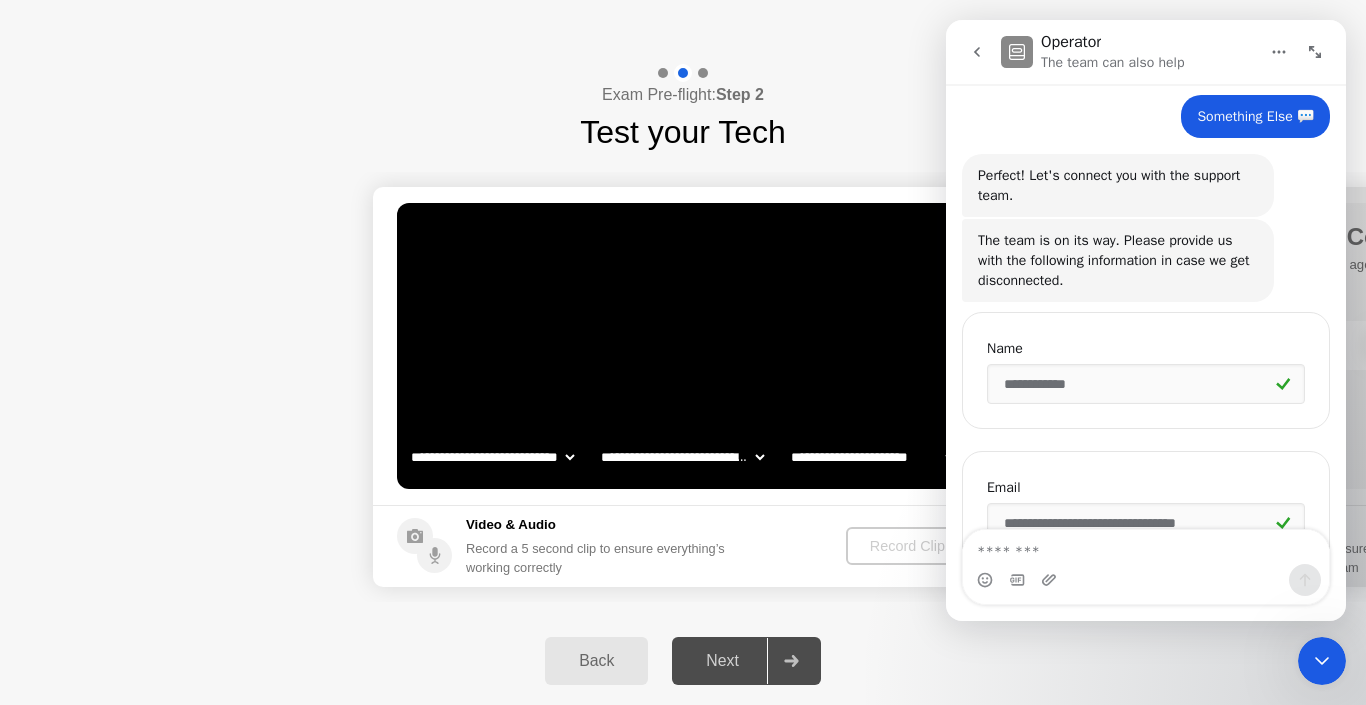 scroll, scrollTop: 309, scrollLeft: 0, axis: vertical 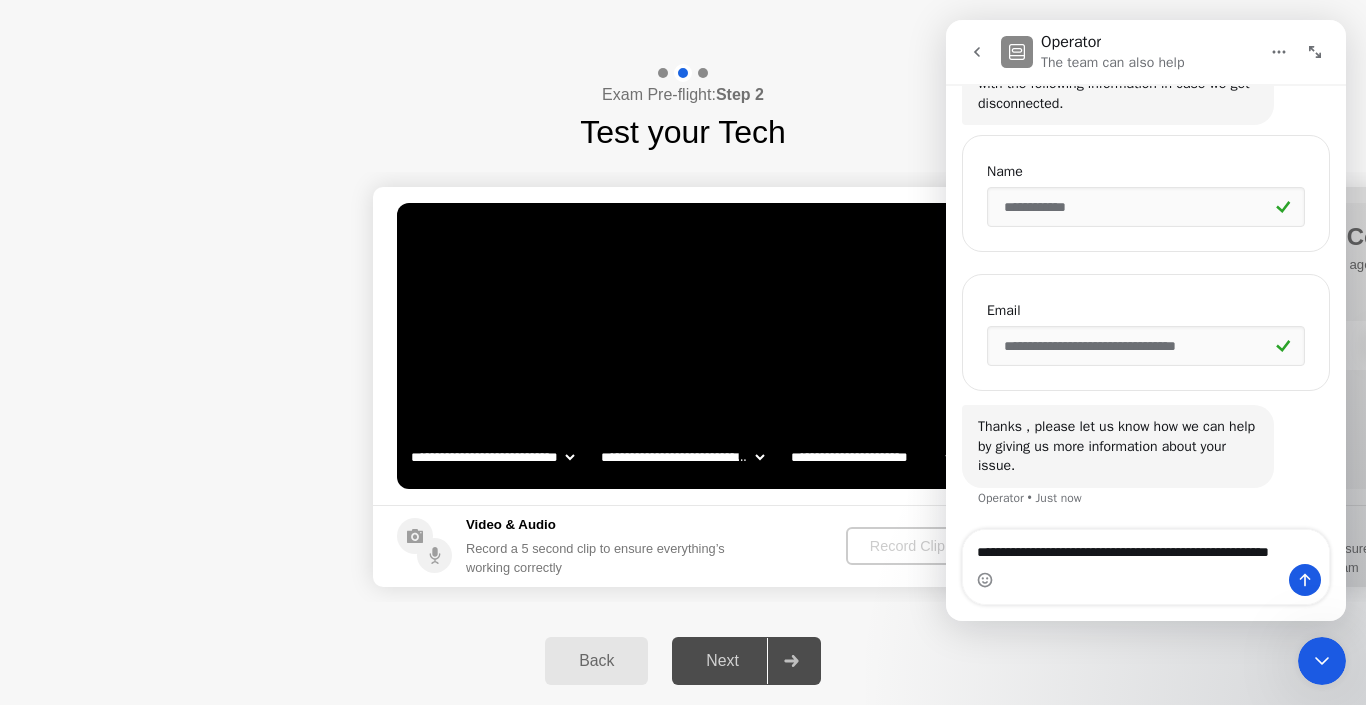 type on "**********" 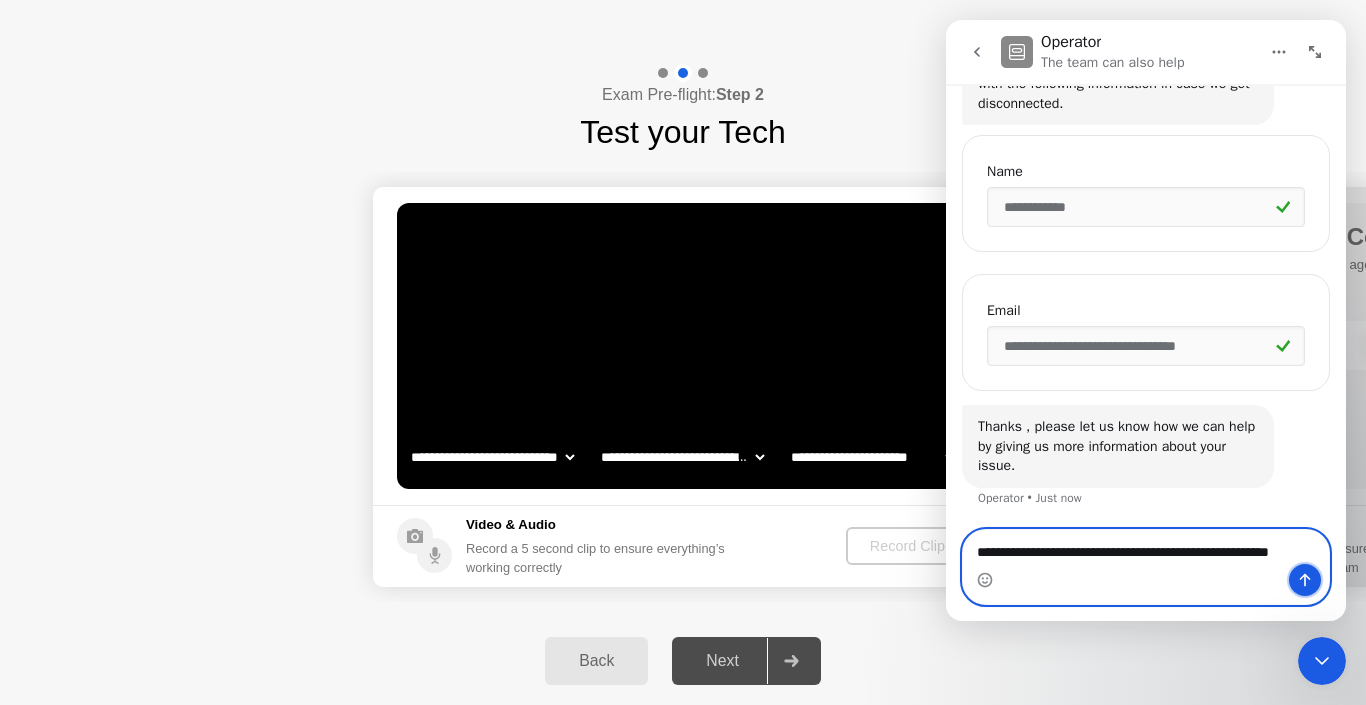 click at bounding box center [1305, 580] 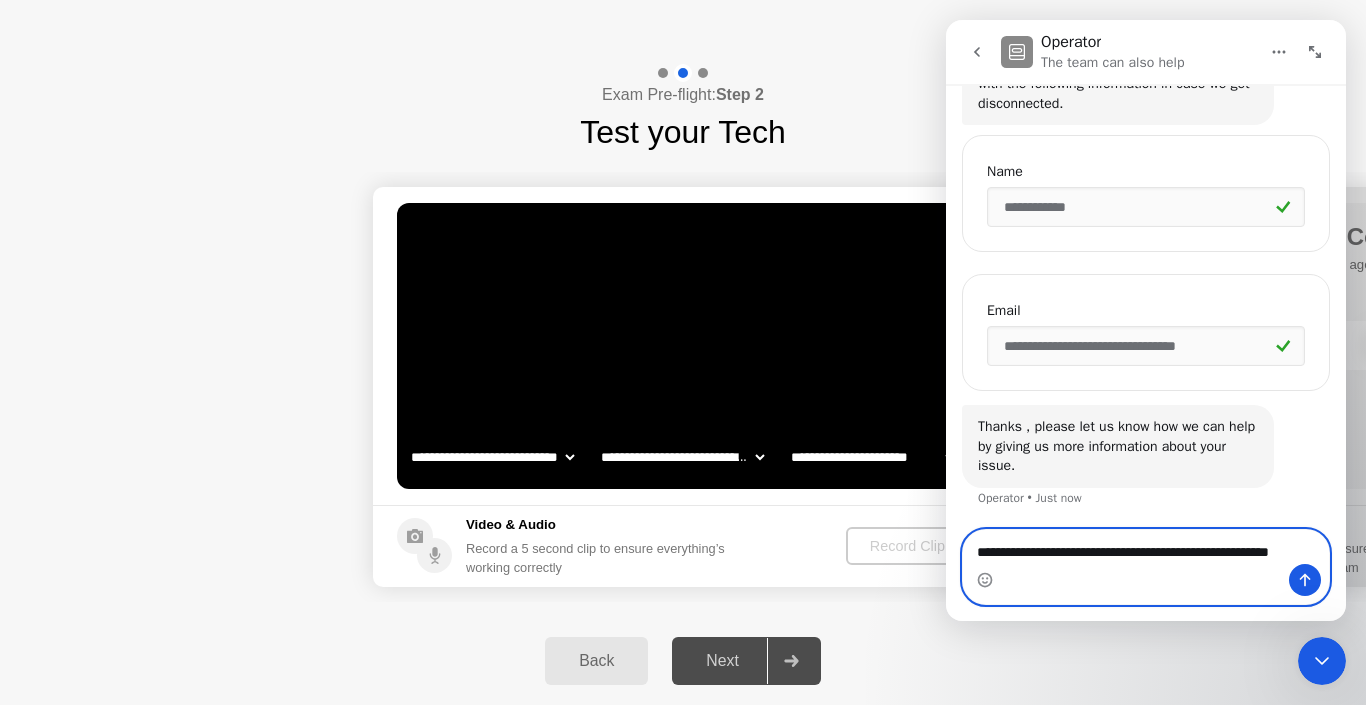 type 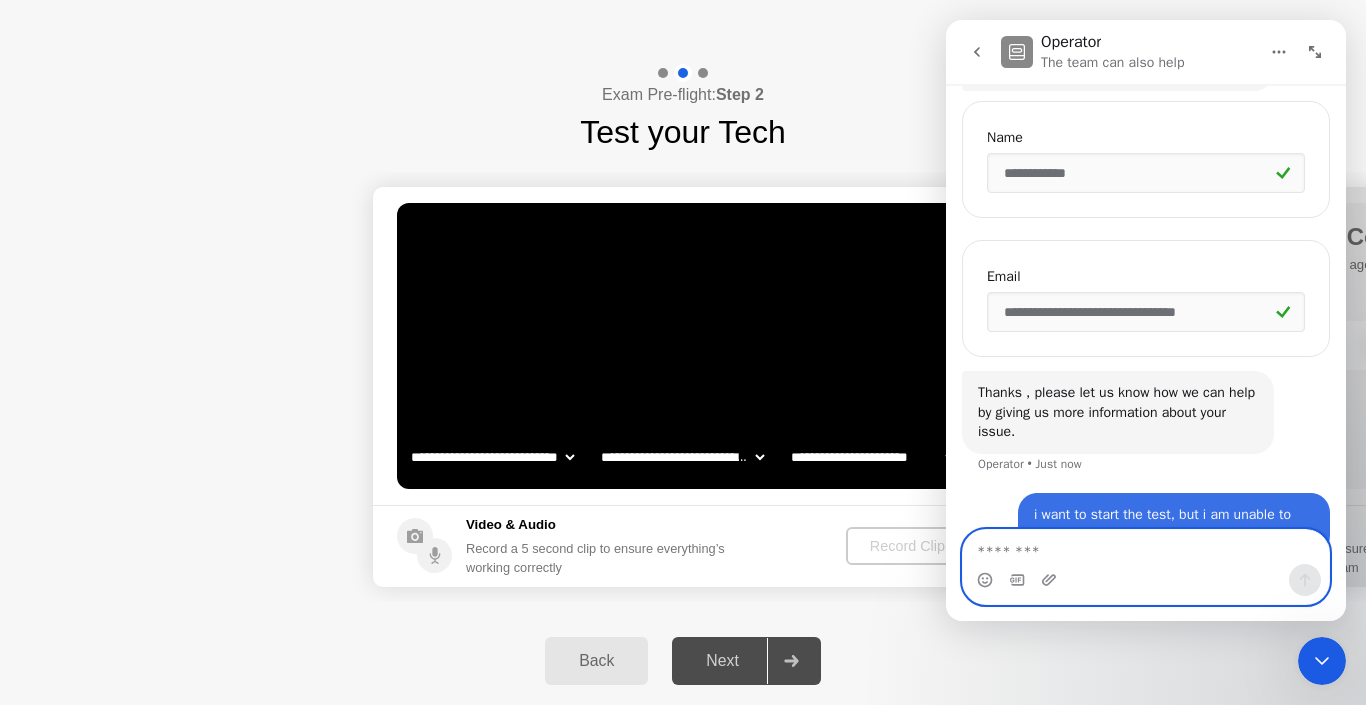 scroll, scrollTop: 388, scrollLeft: 0, axis: vertical 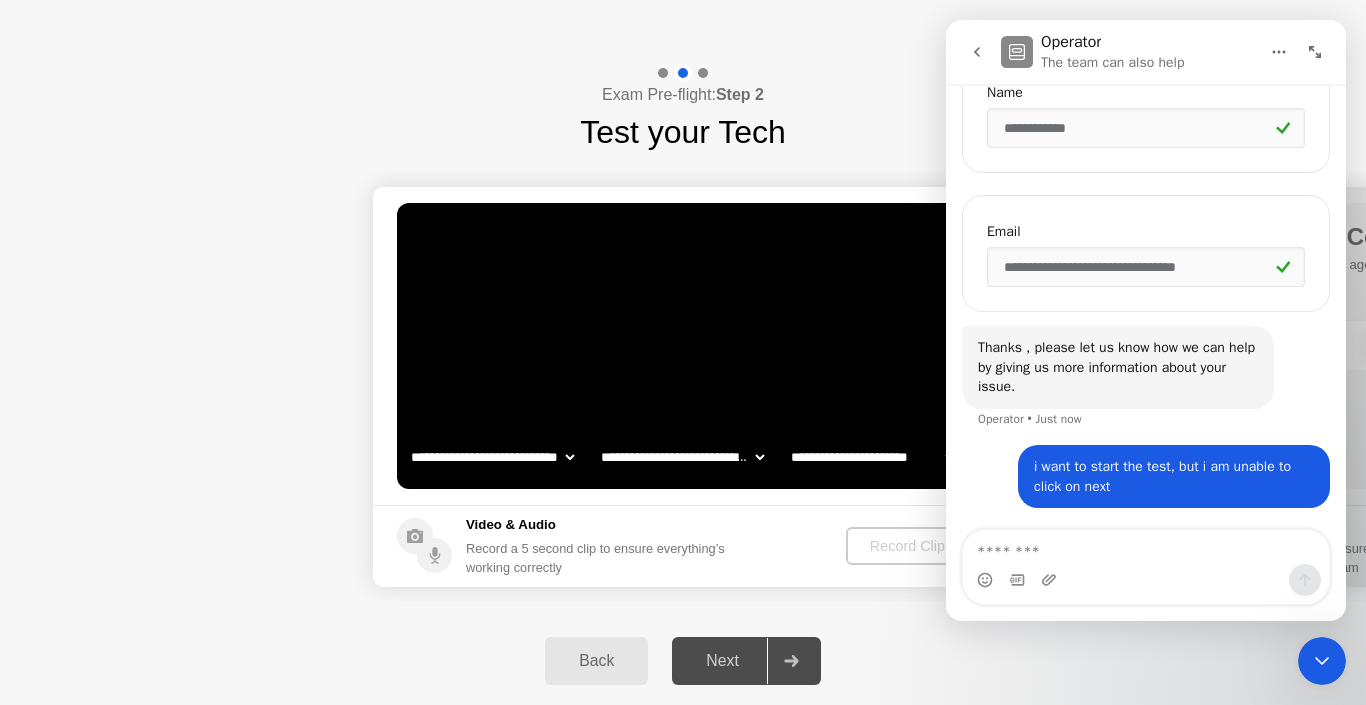 click 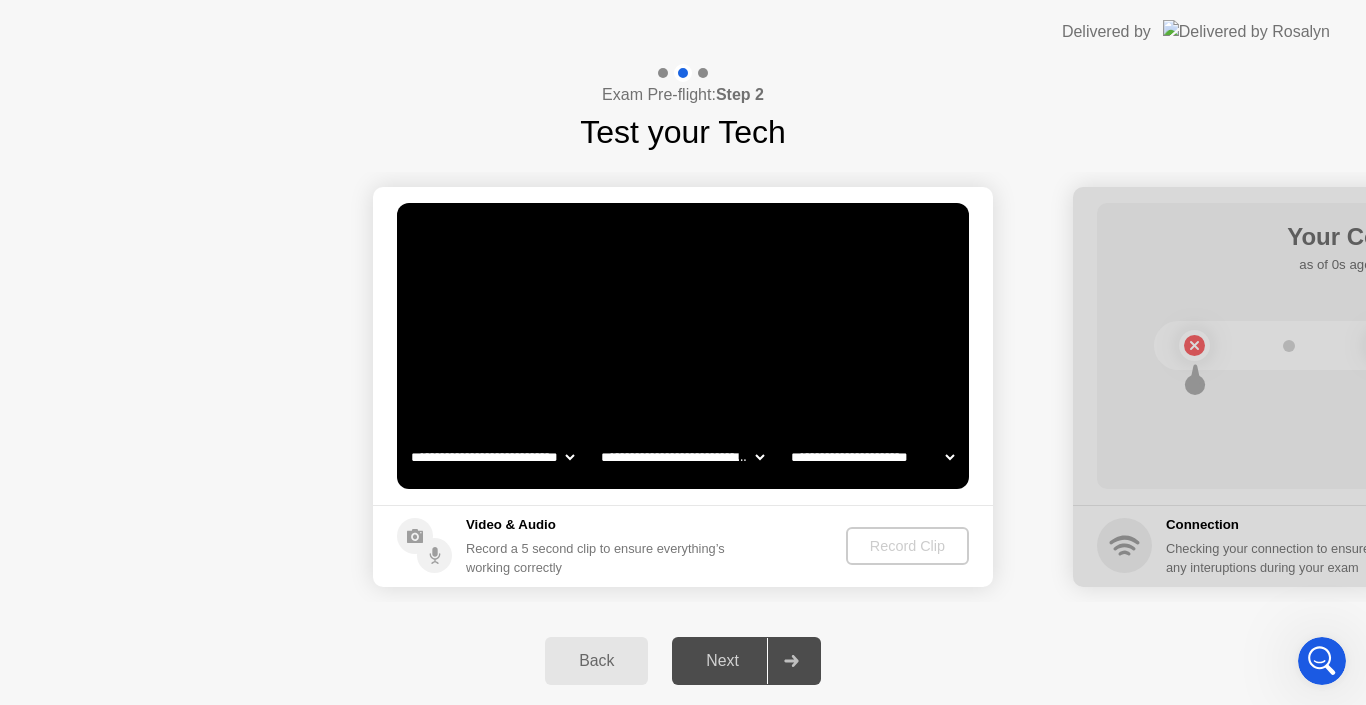 scroll, scrollTop: 0, scrollLeft: 0, axis: both 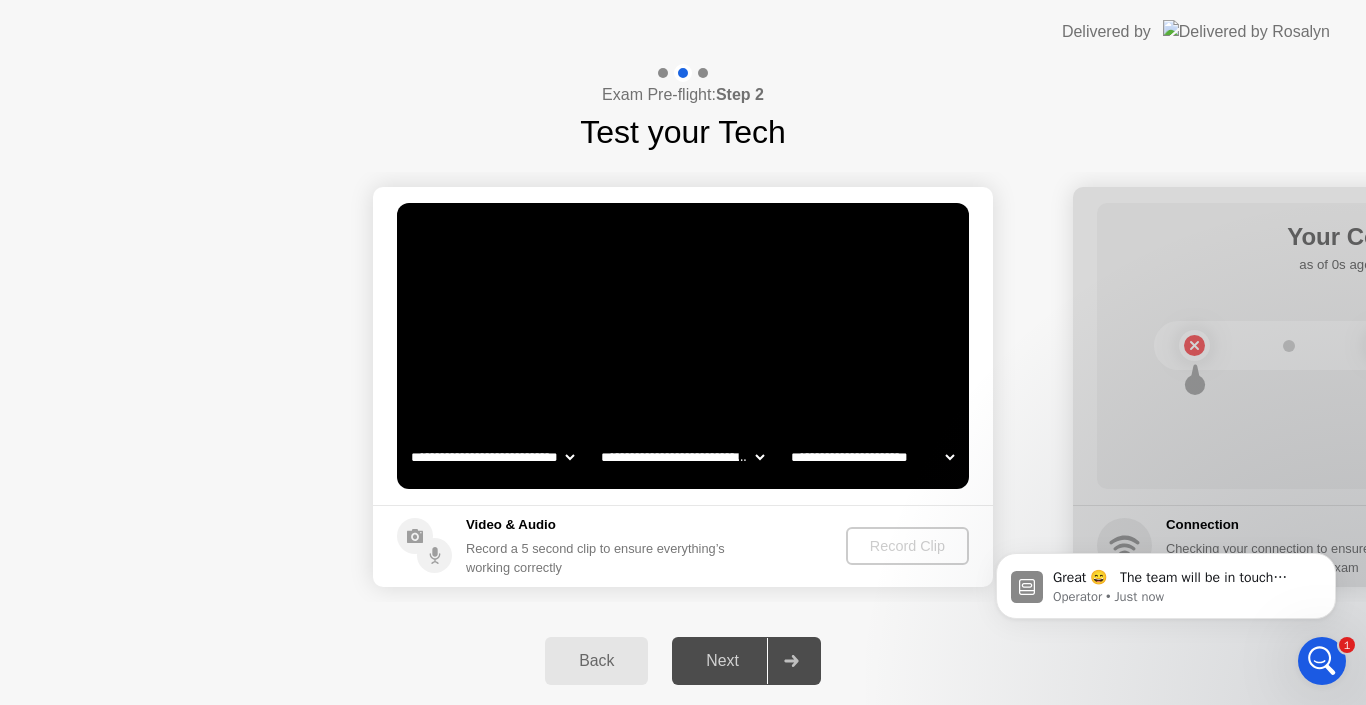 click on "Next" 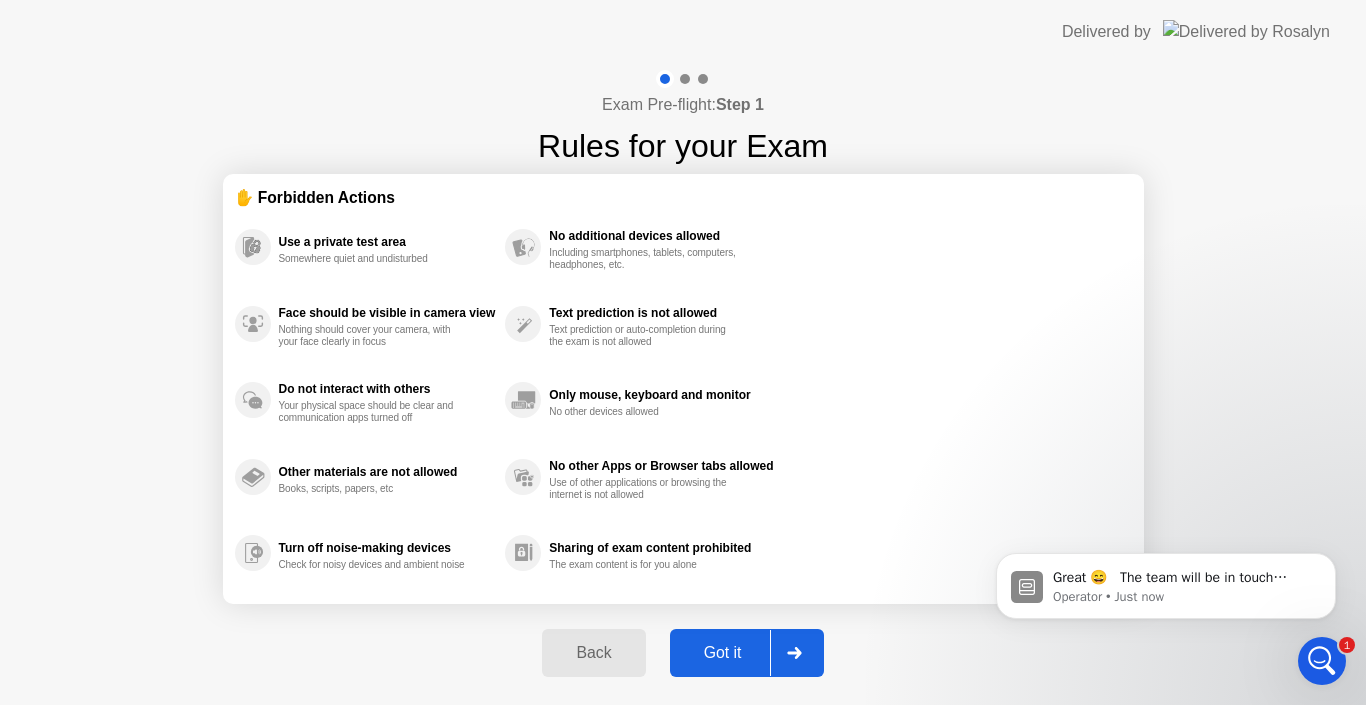 click 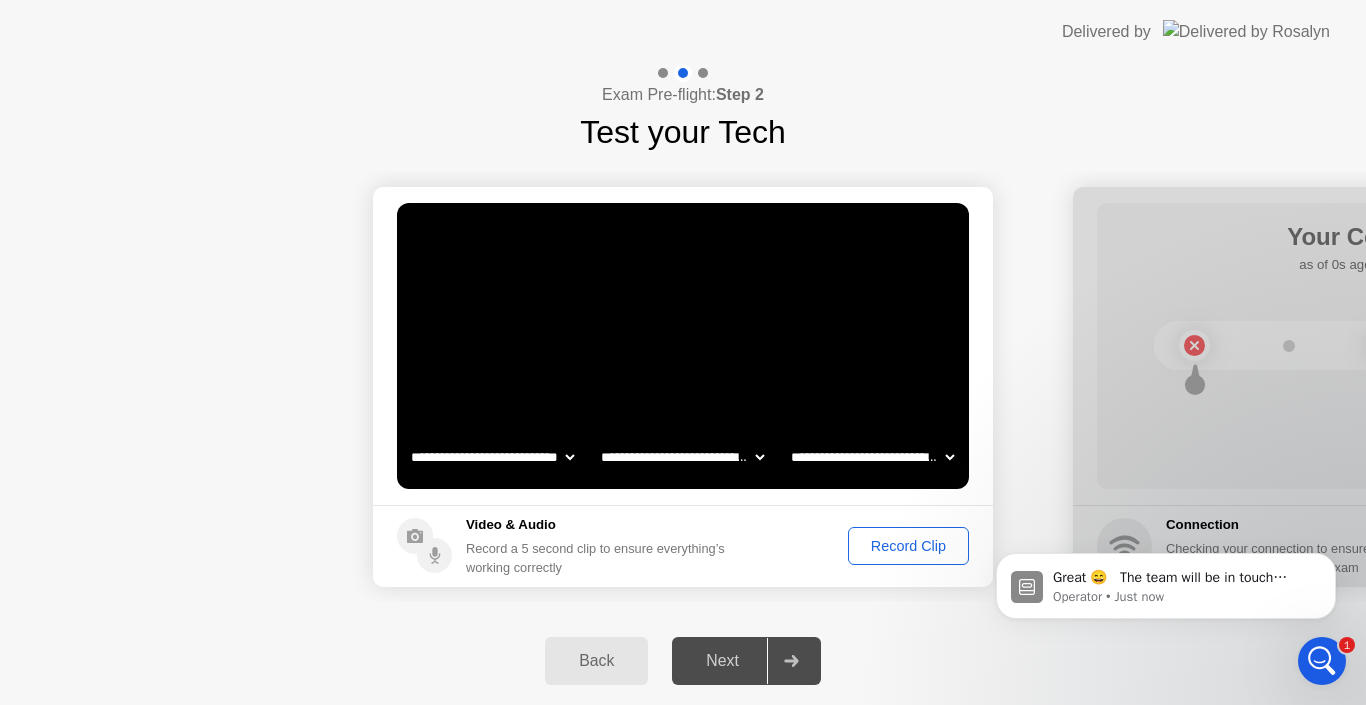 click 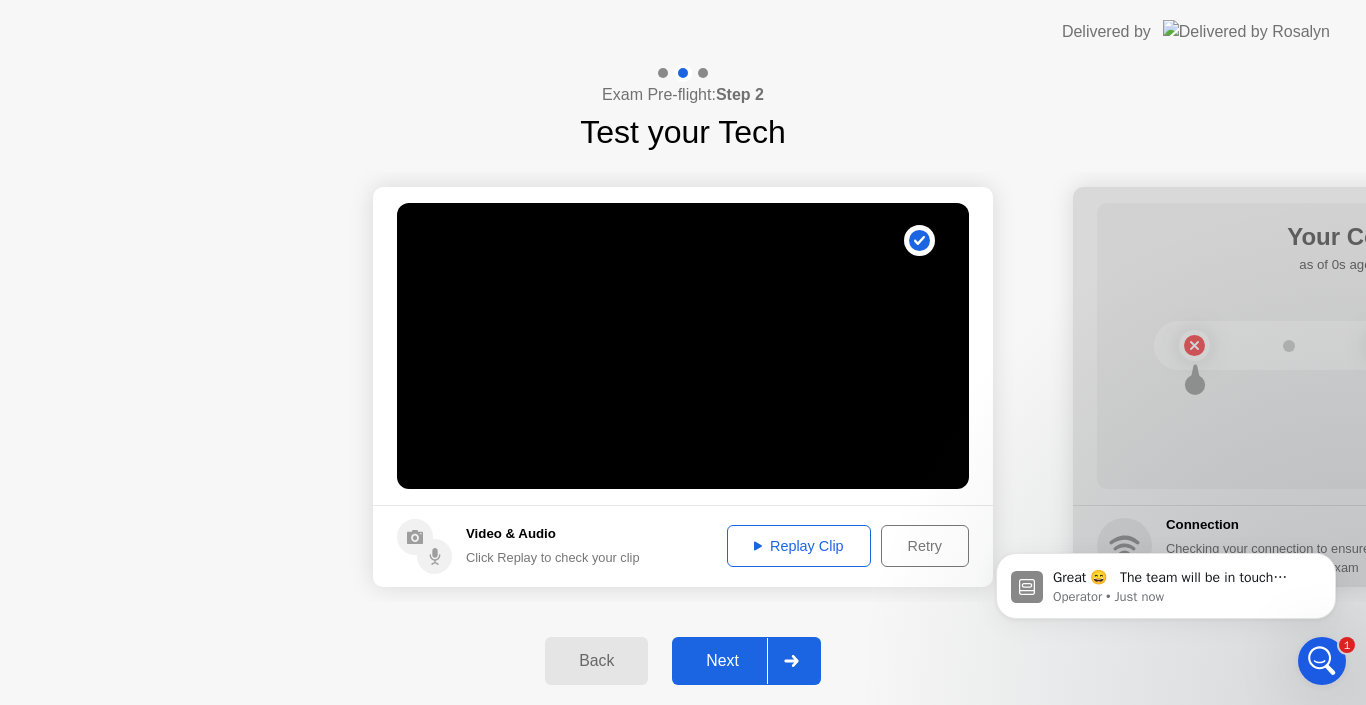 click 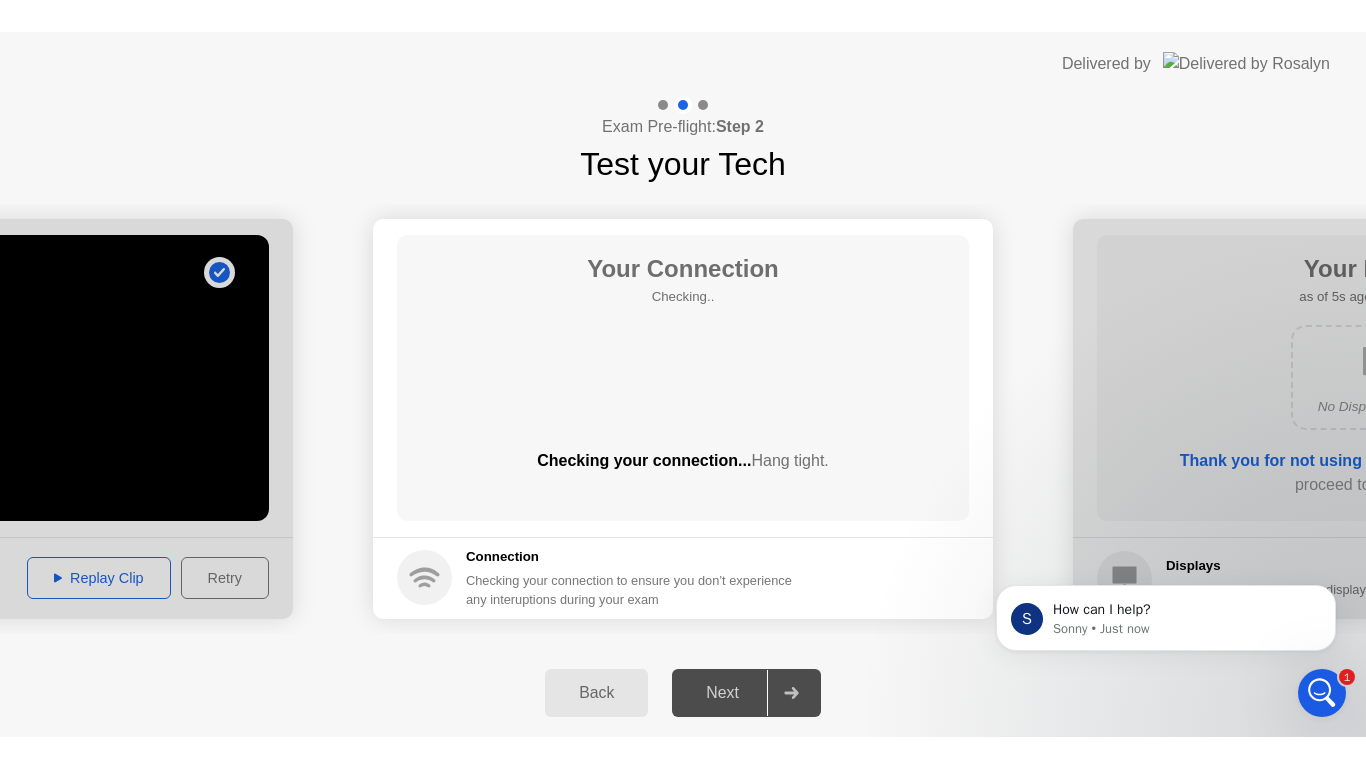 scroll, scrollTop: 592, scrollLeft: 0, axis: vertical 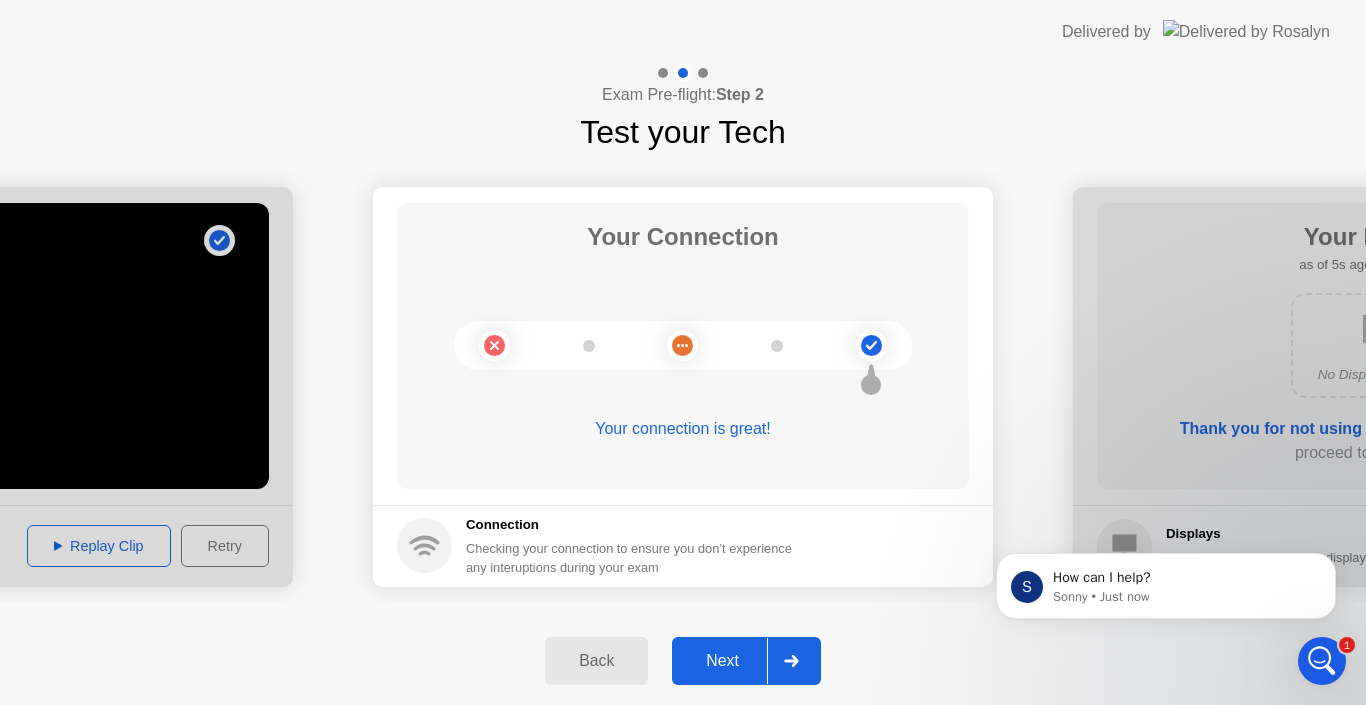 click 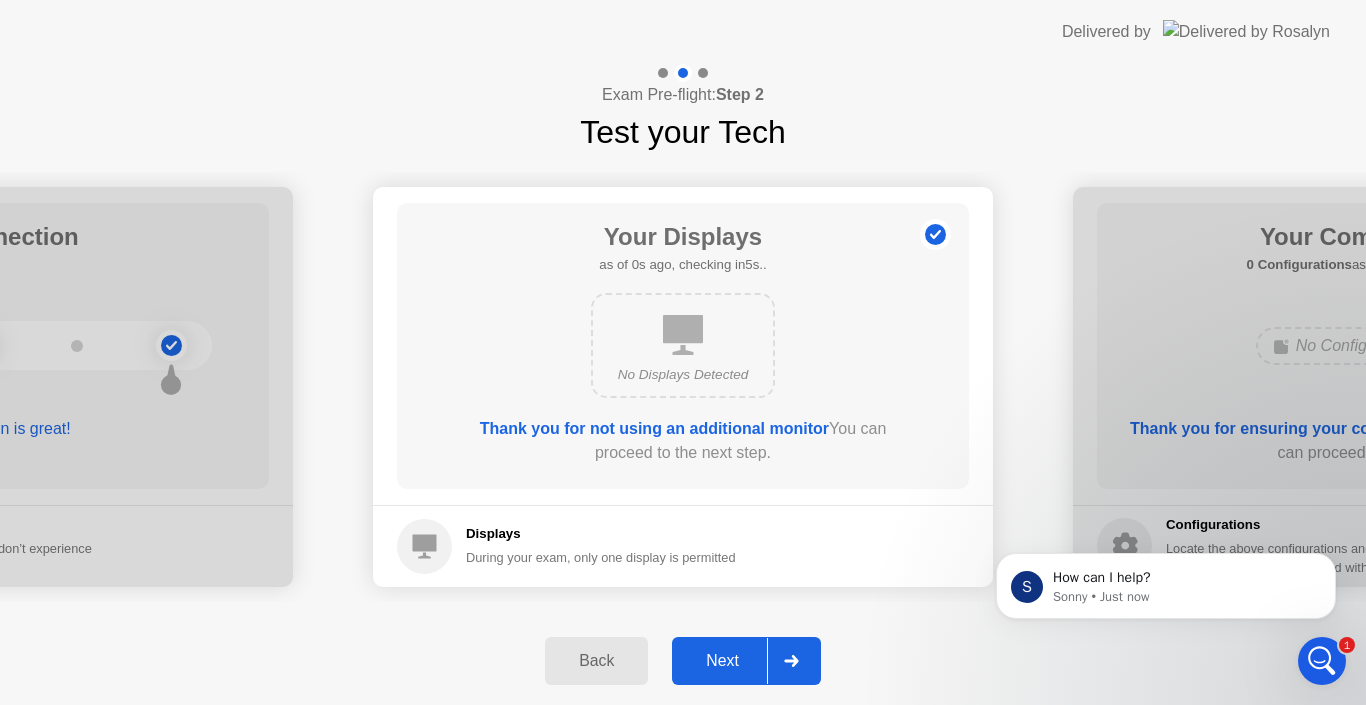 click 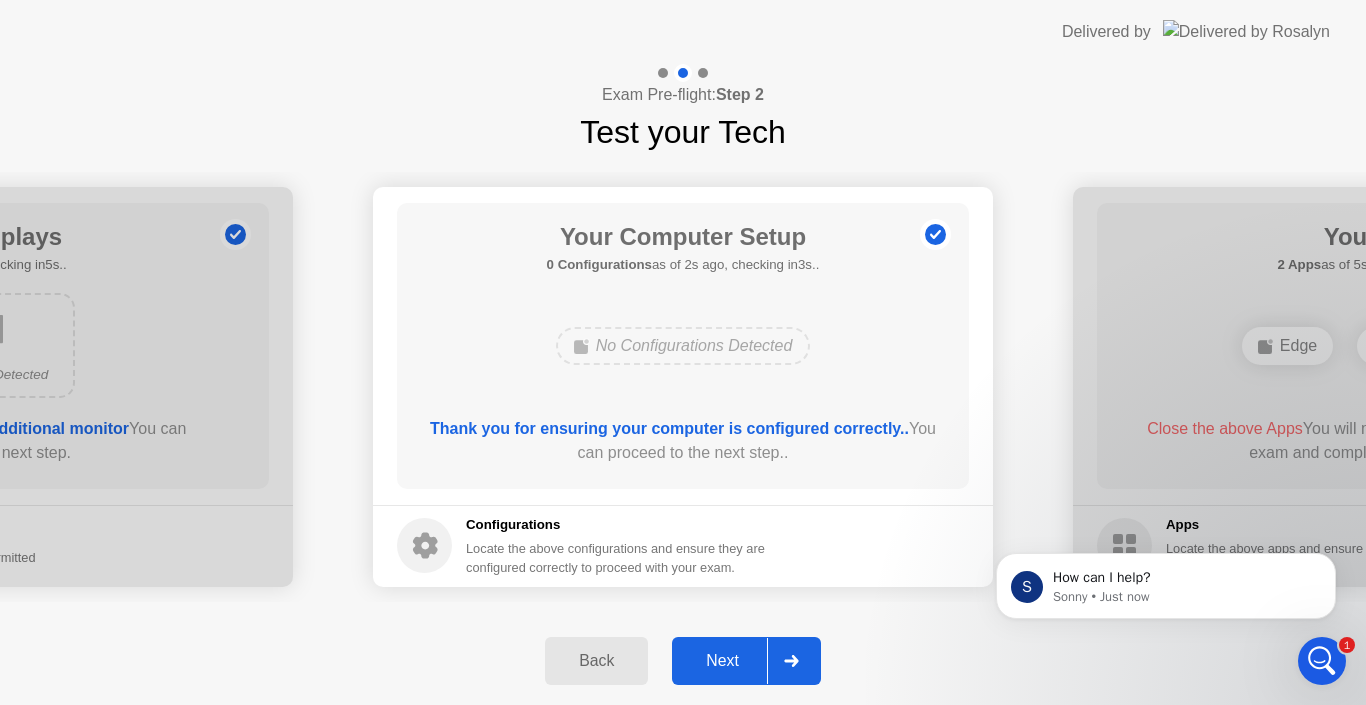 click 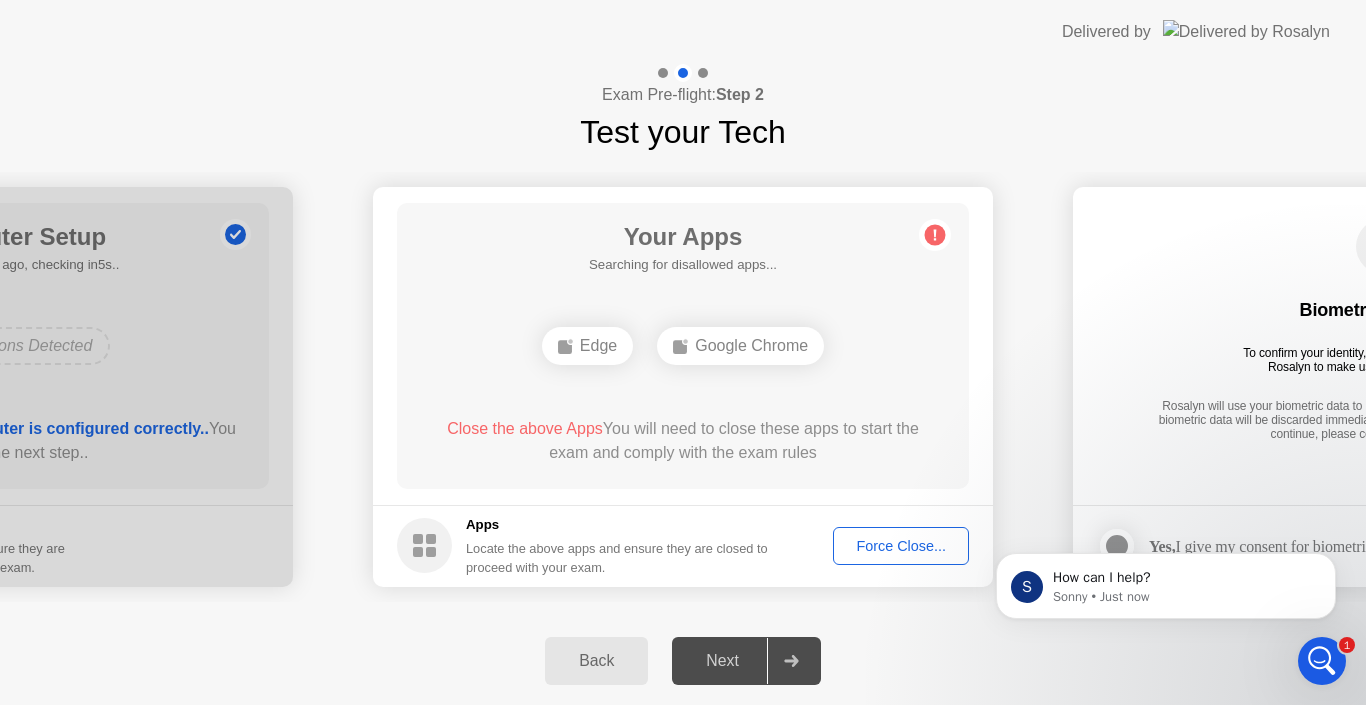 click on "Force Close..." 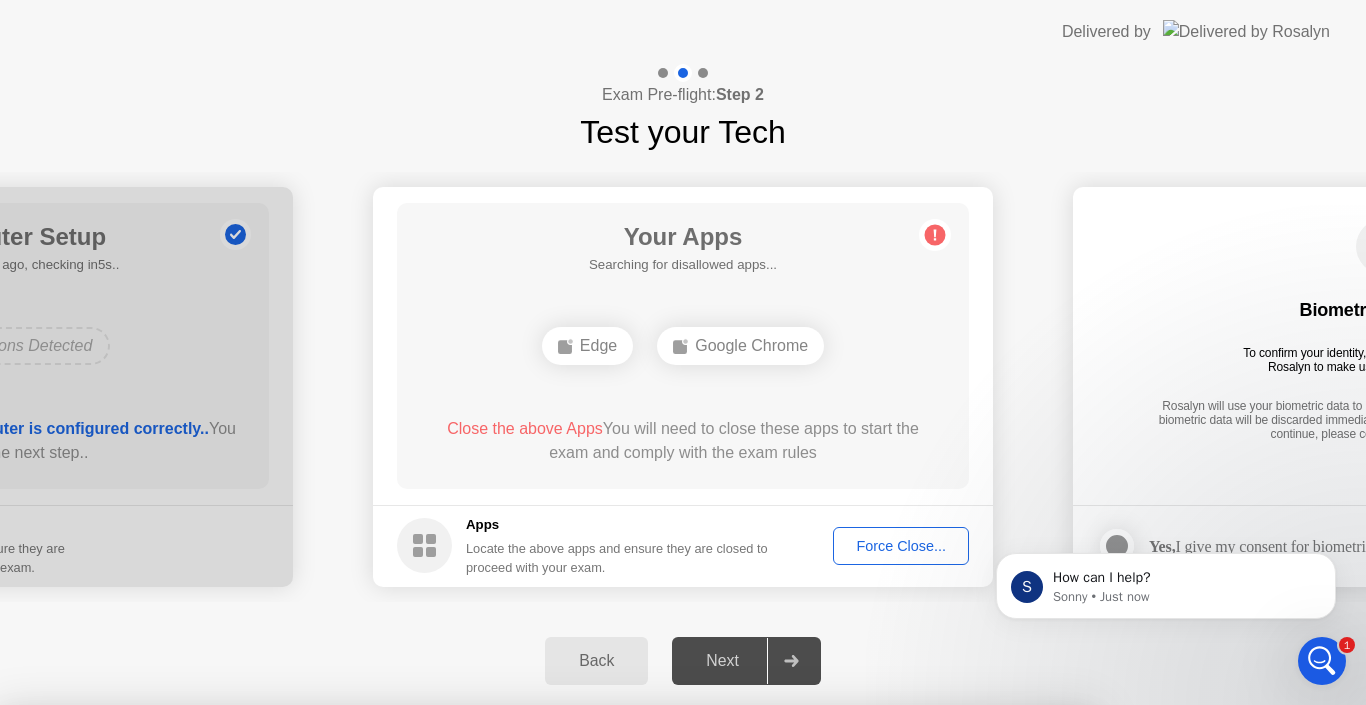 click on "Confirm" at bounding box center [613, 981] 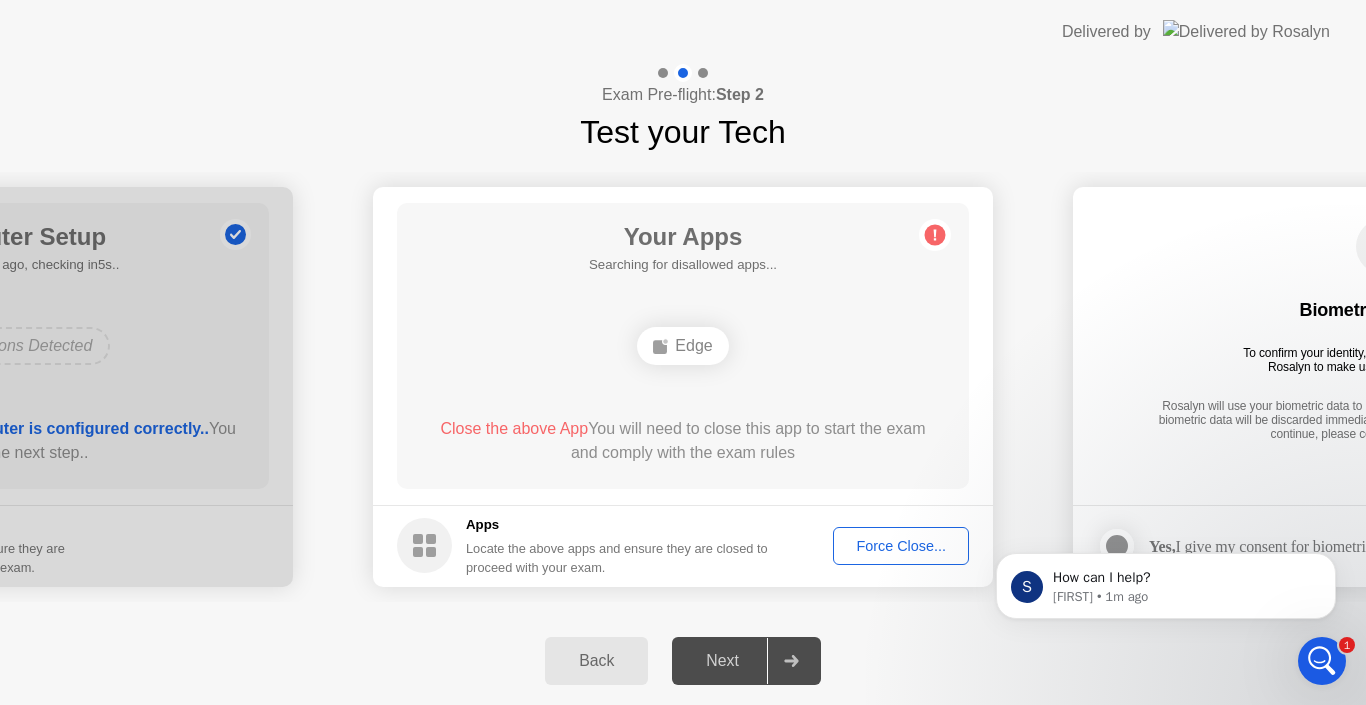 click 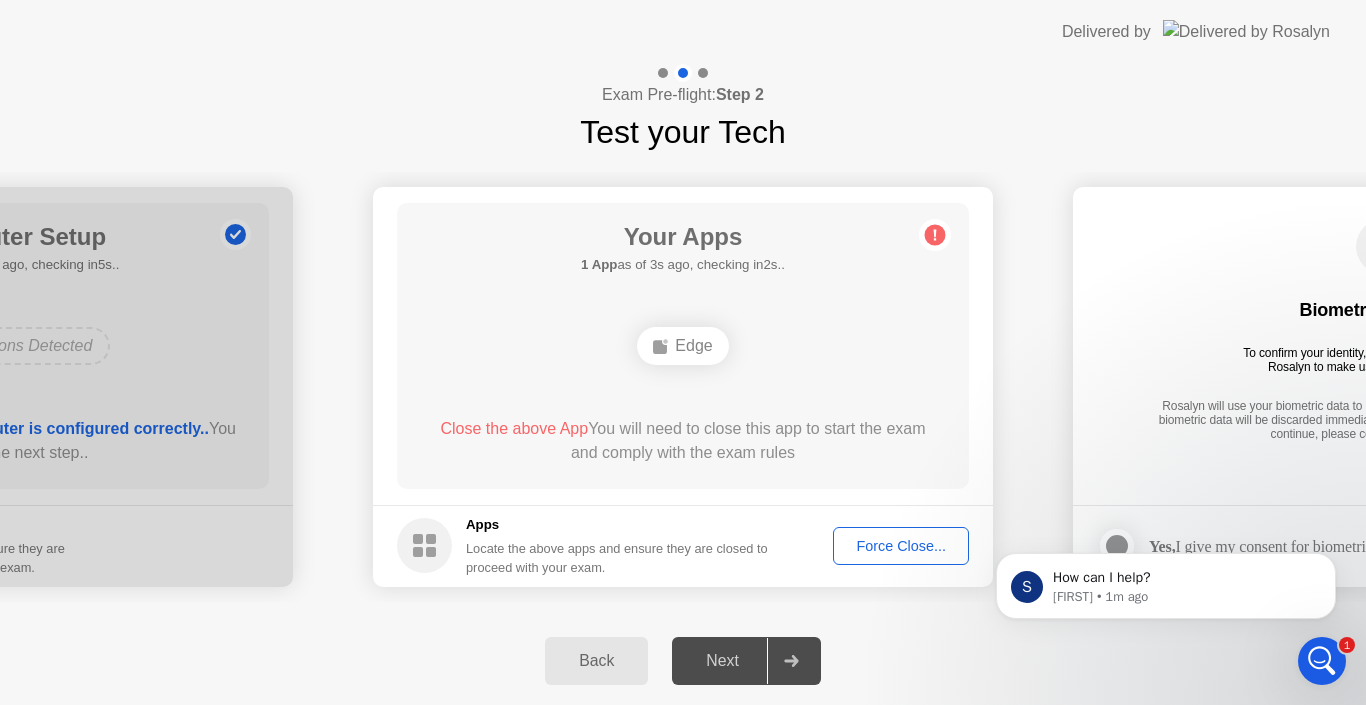 click on "Force Close..." 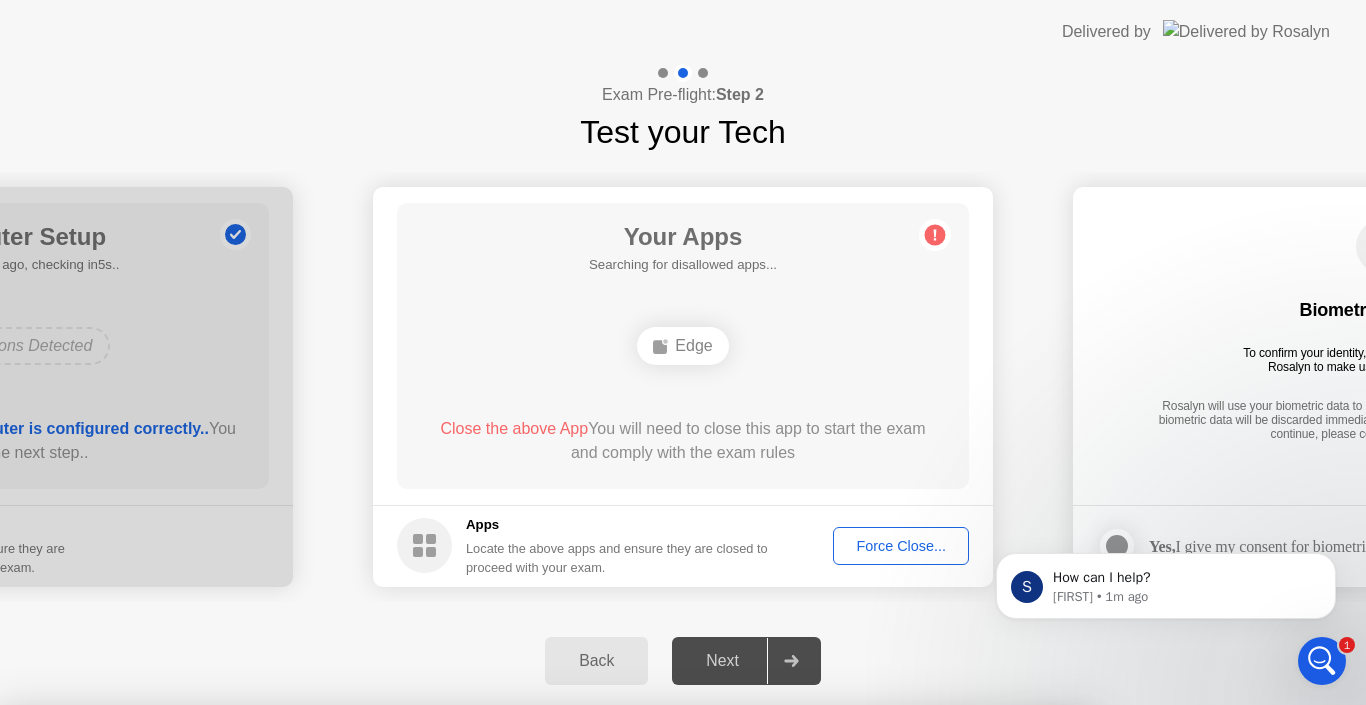 click on "Confirm" at bounding box center [613, 981] 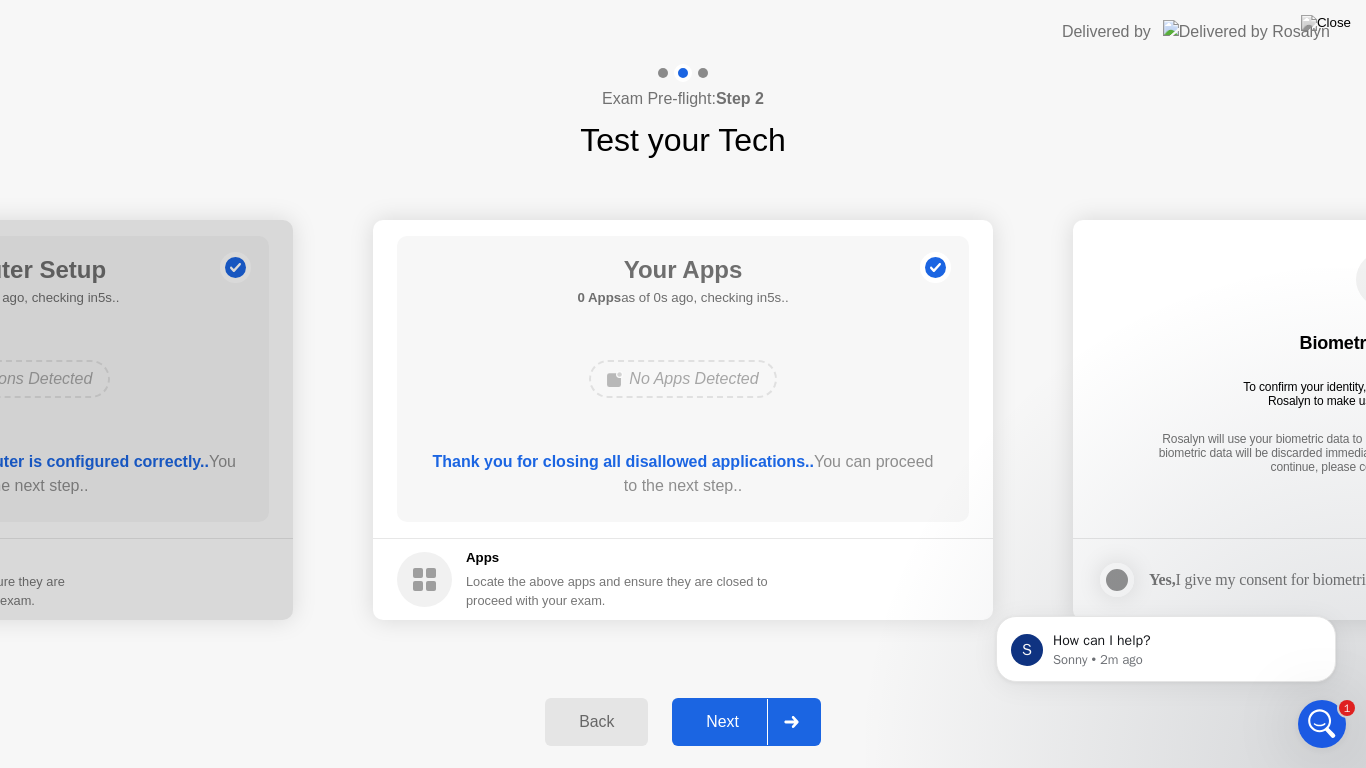 scroll, scrollTop: 529, scrollLeft: 0, axis: vertical 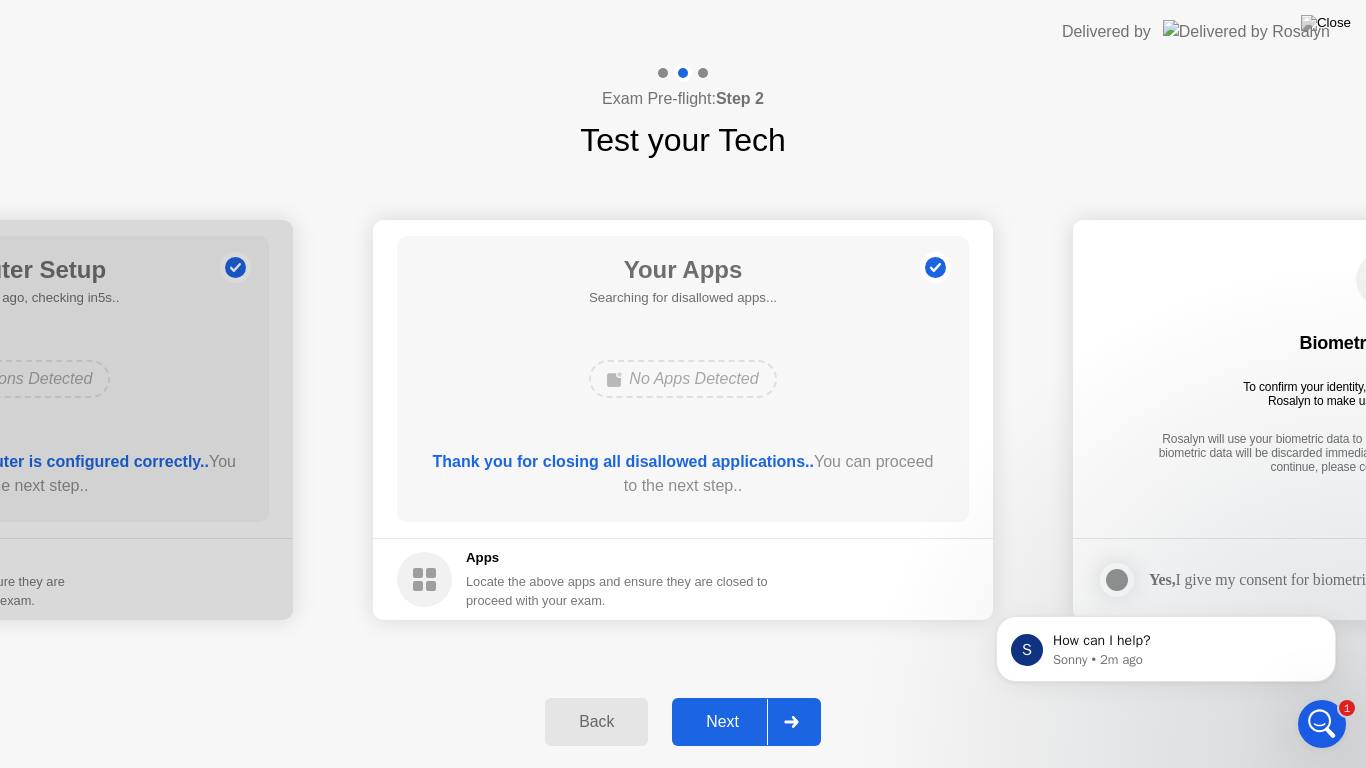 click 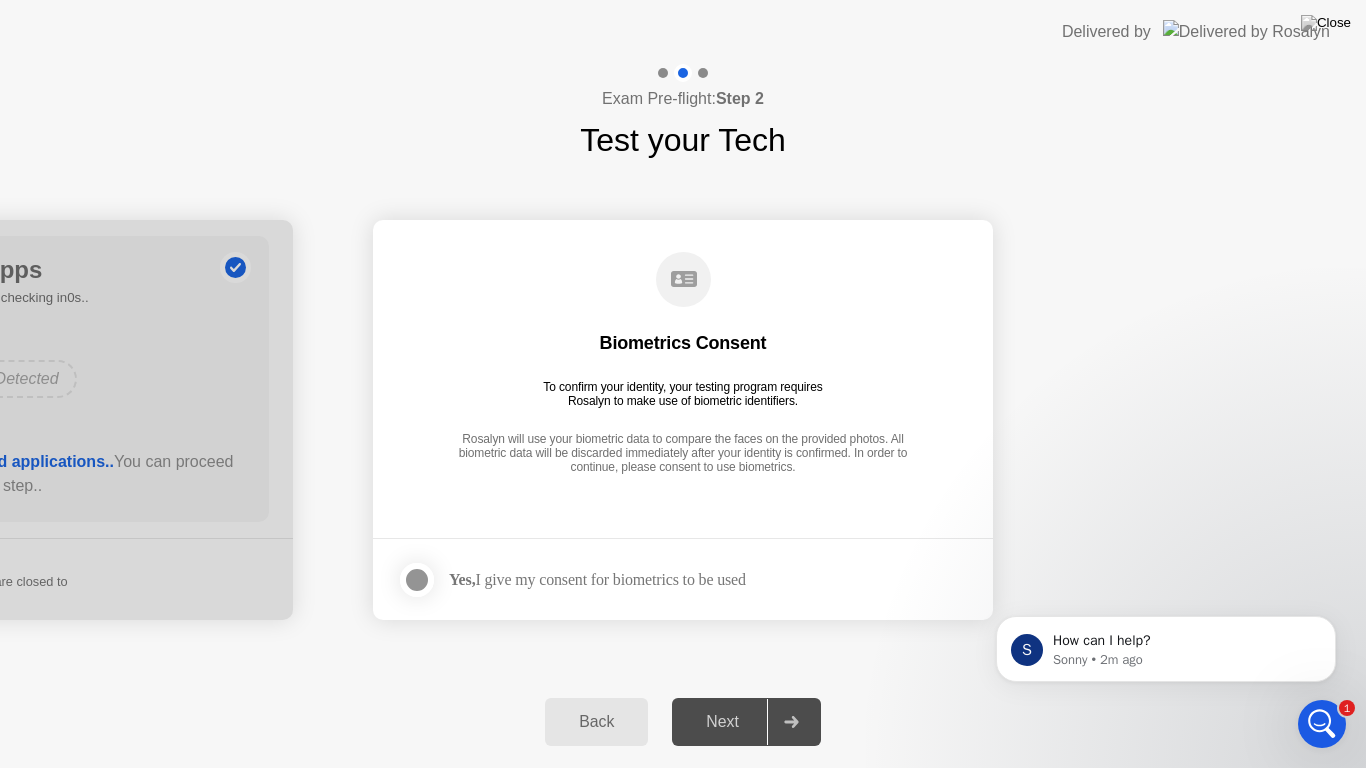 click 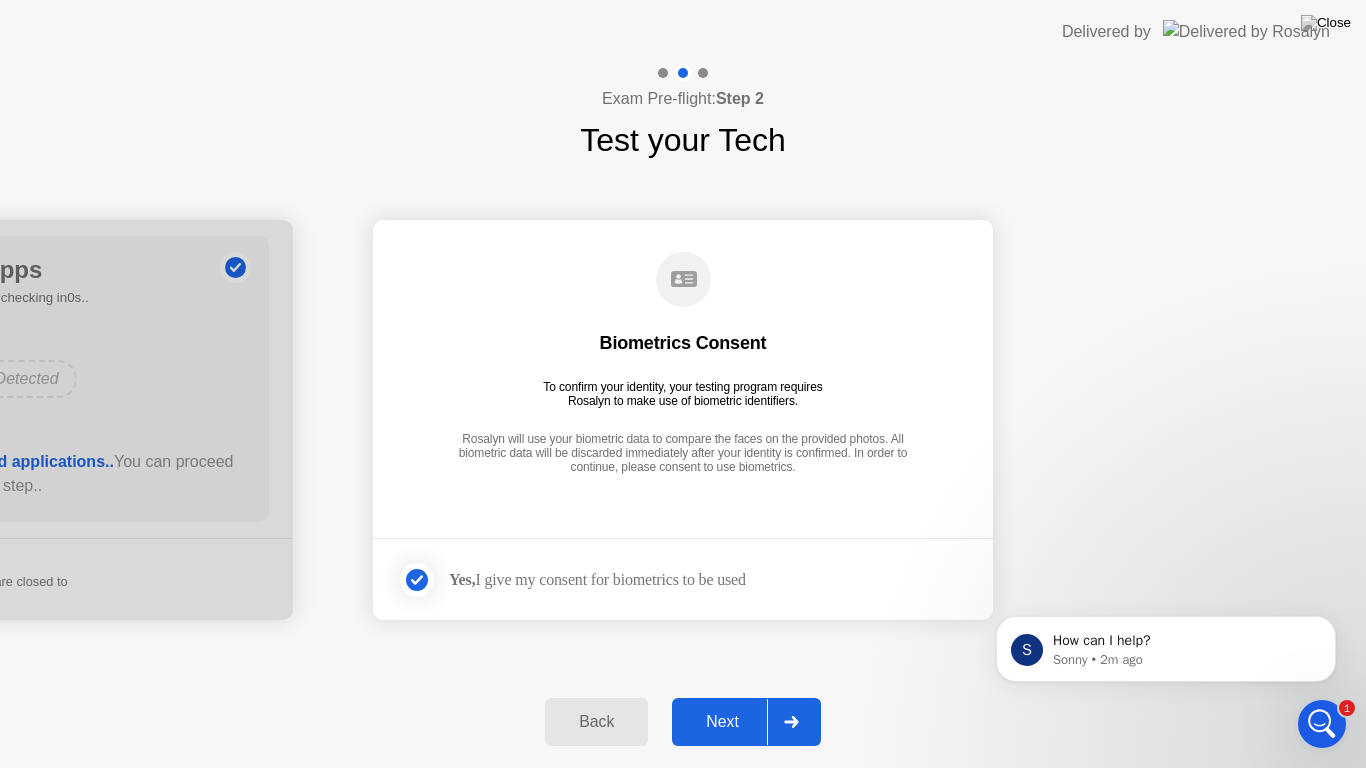 click 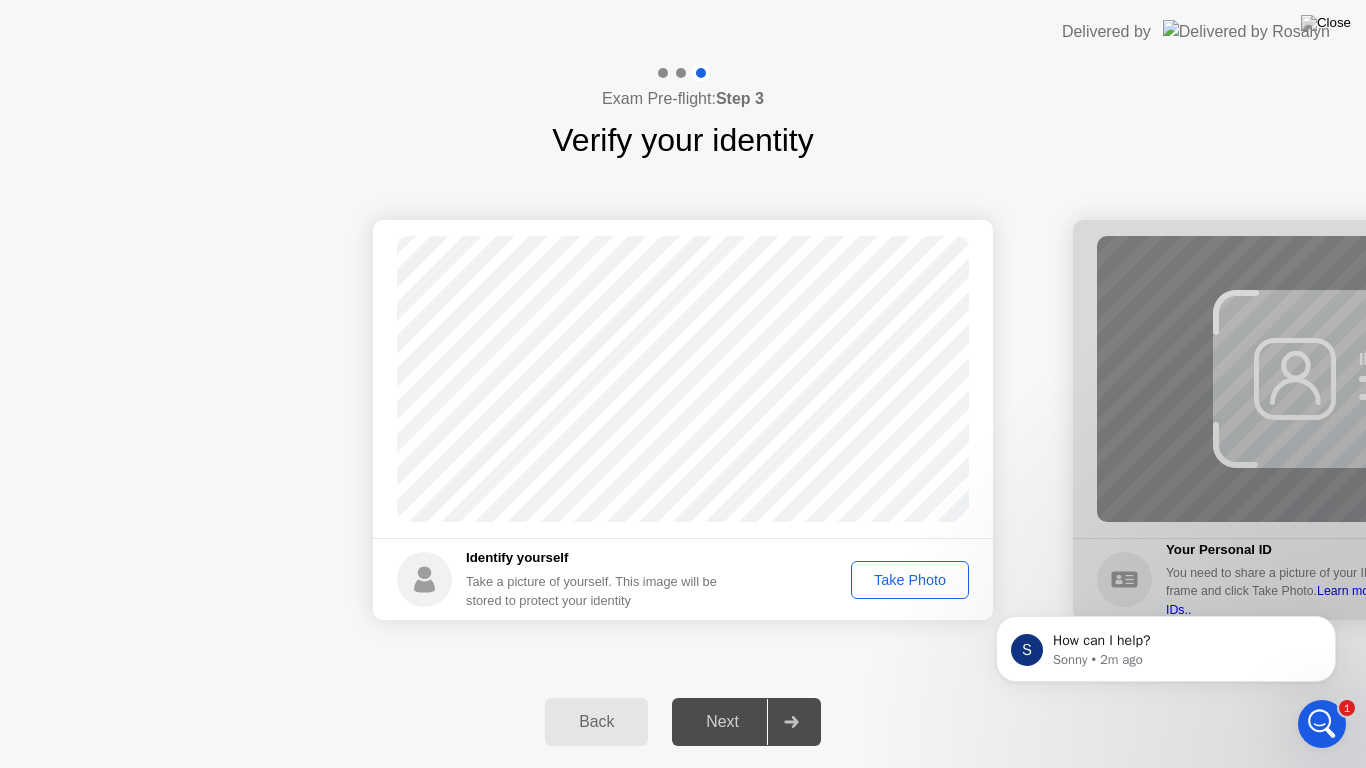 click on "Take Photo" 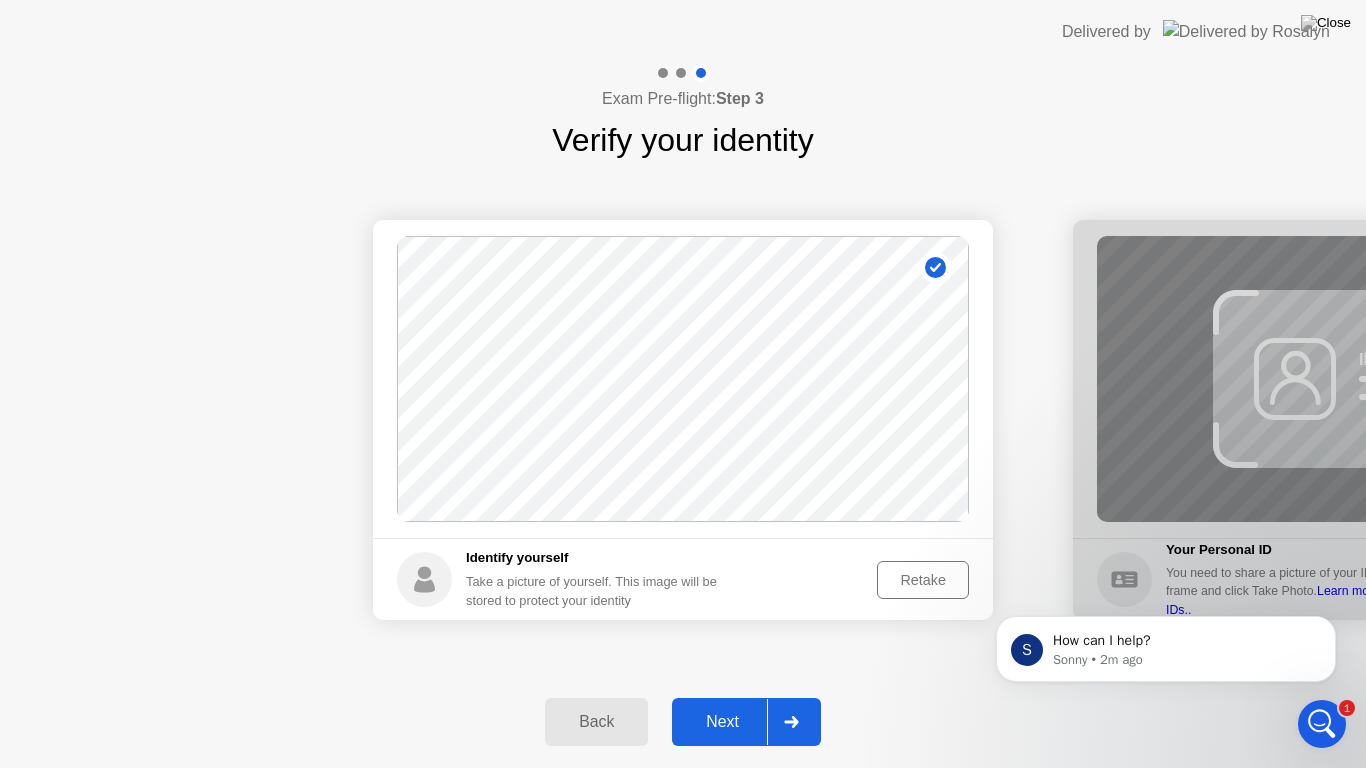 click 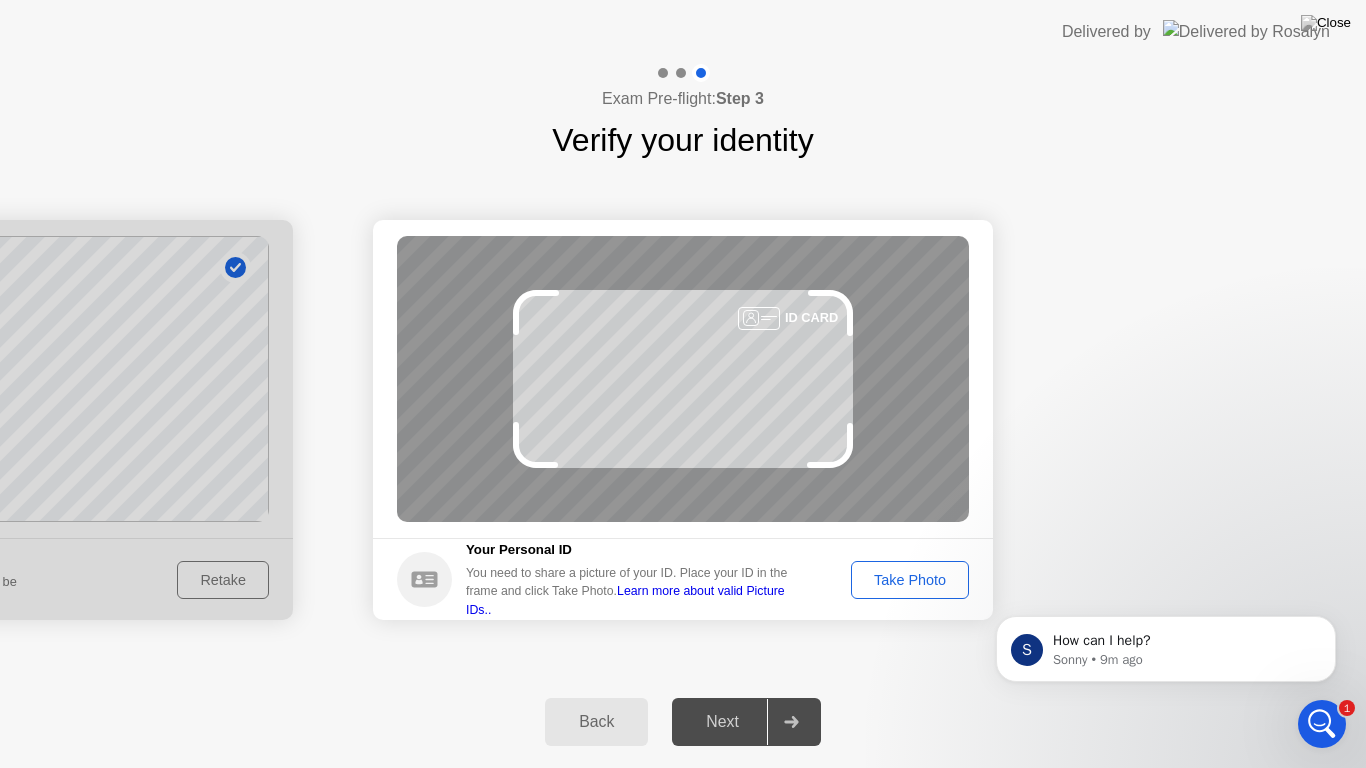 click on "Take Photo" 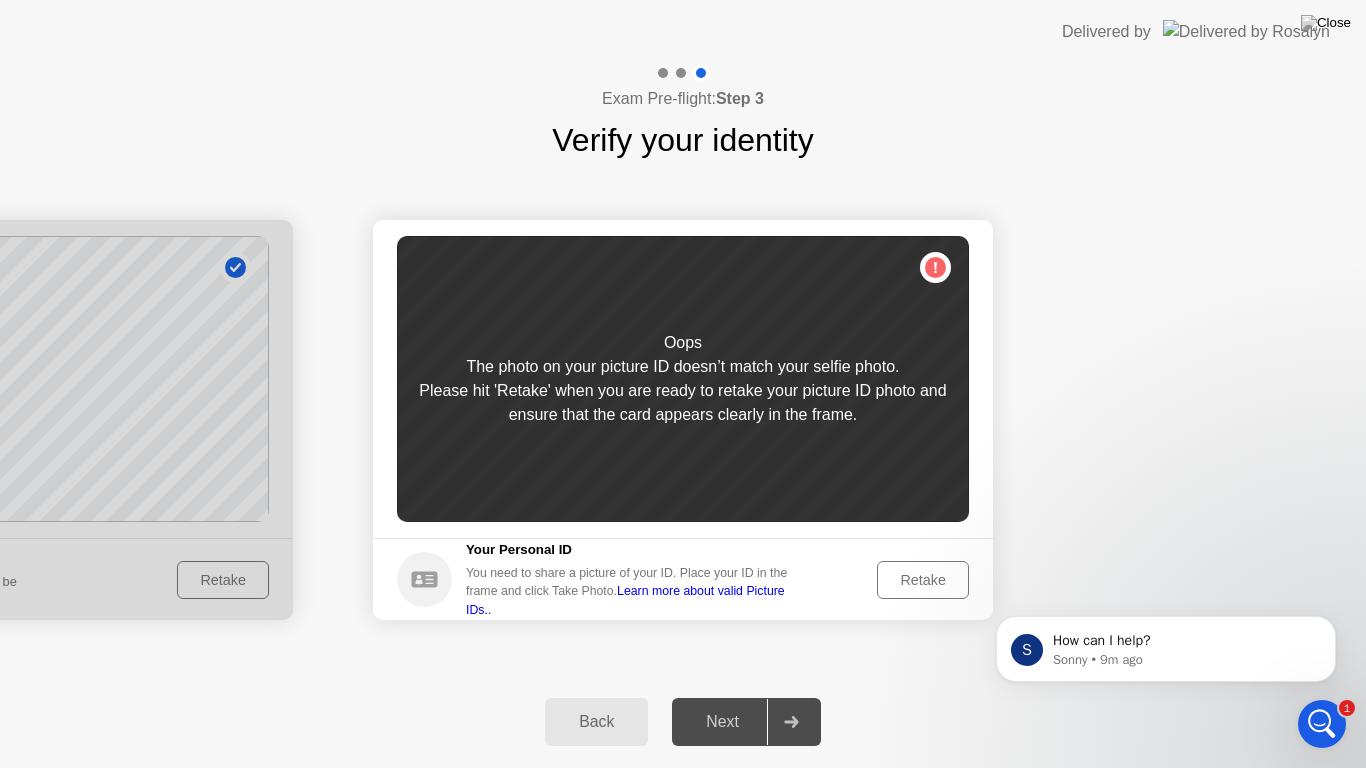 click on "Retake" 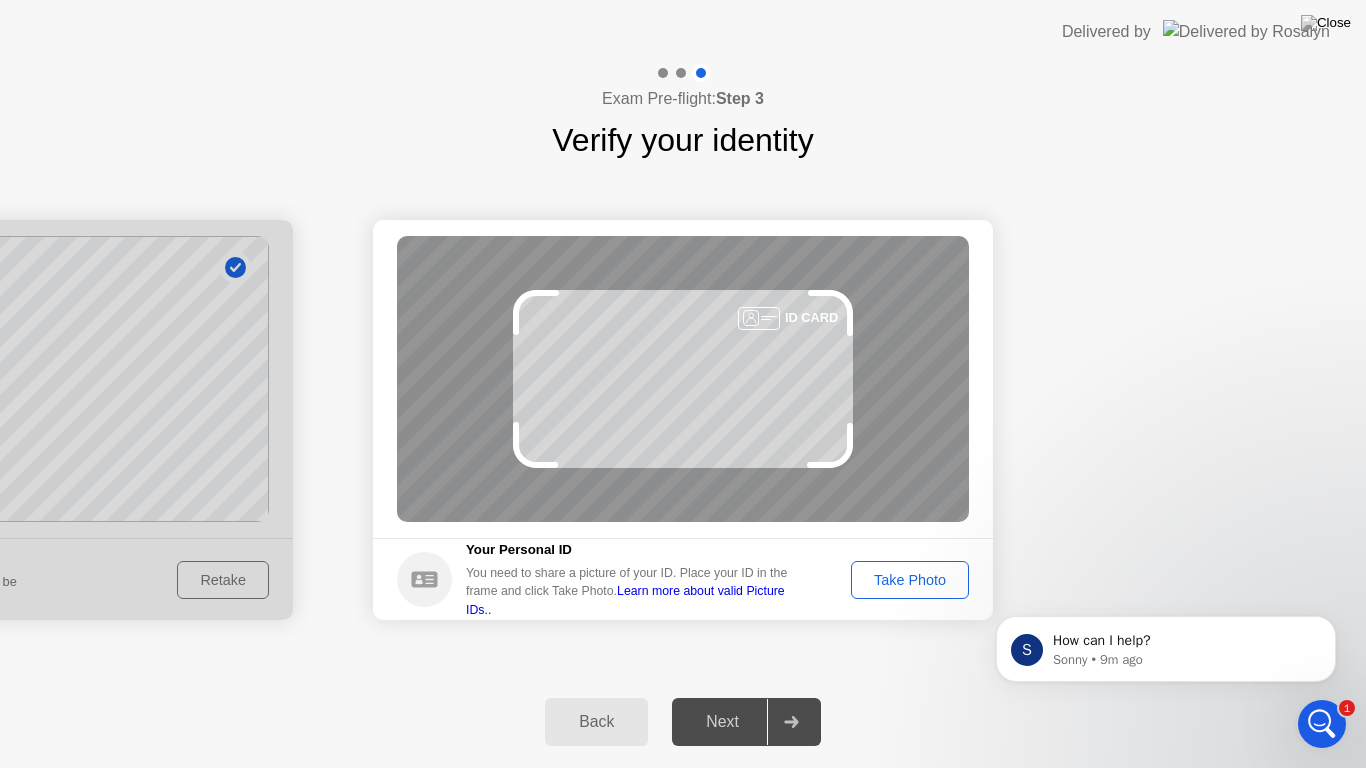 click on "Take Photo" 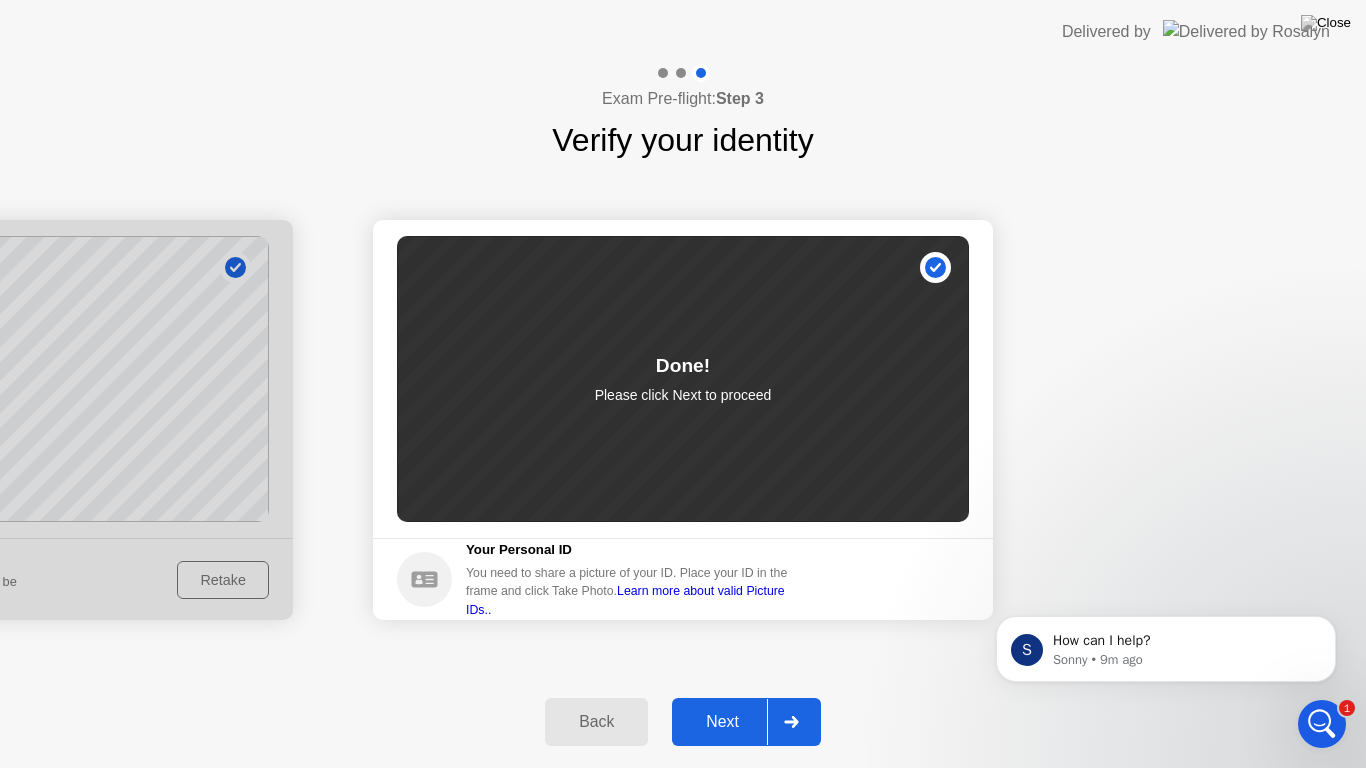 click on "Next" 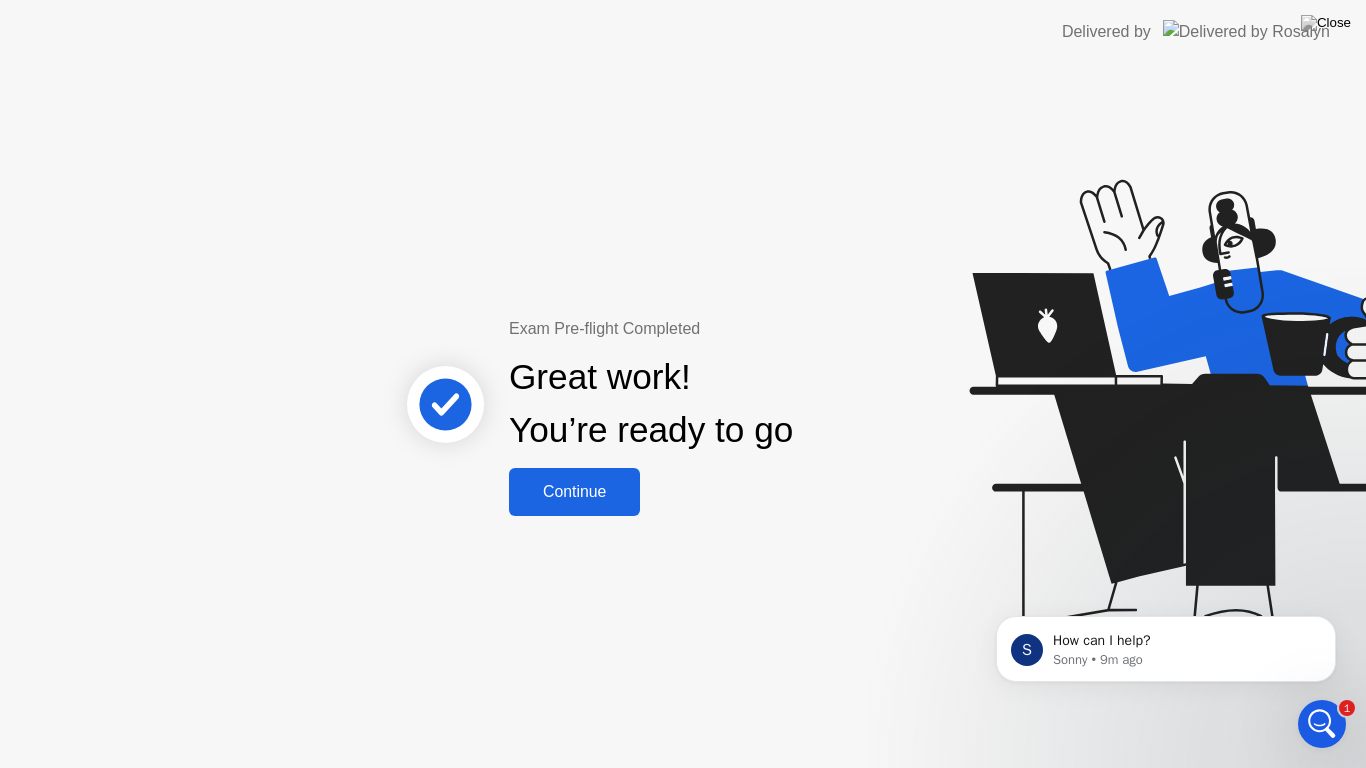 click on "Continue" 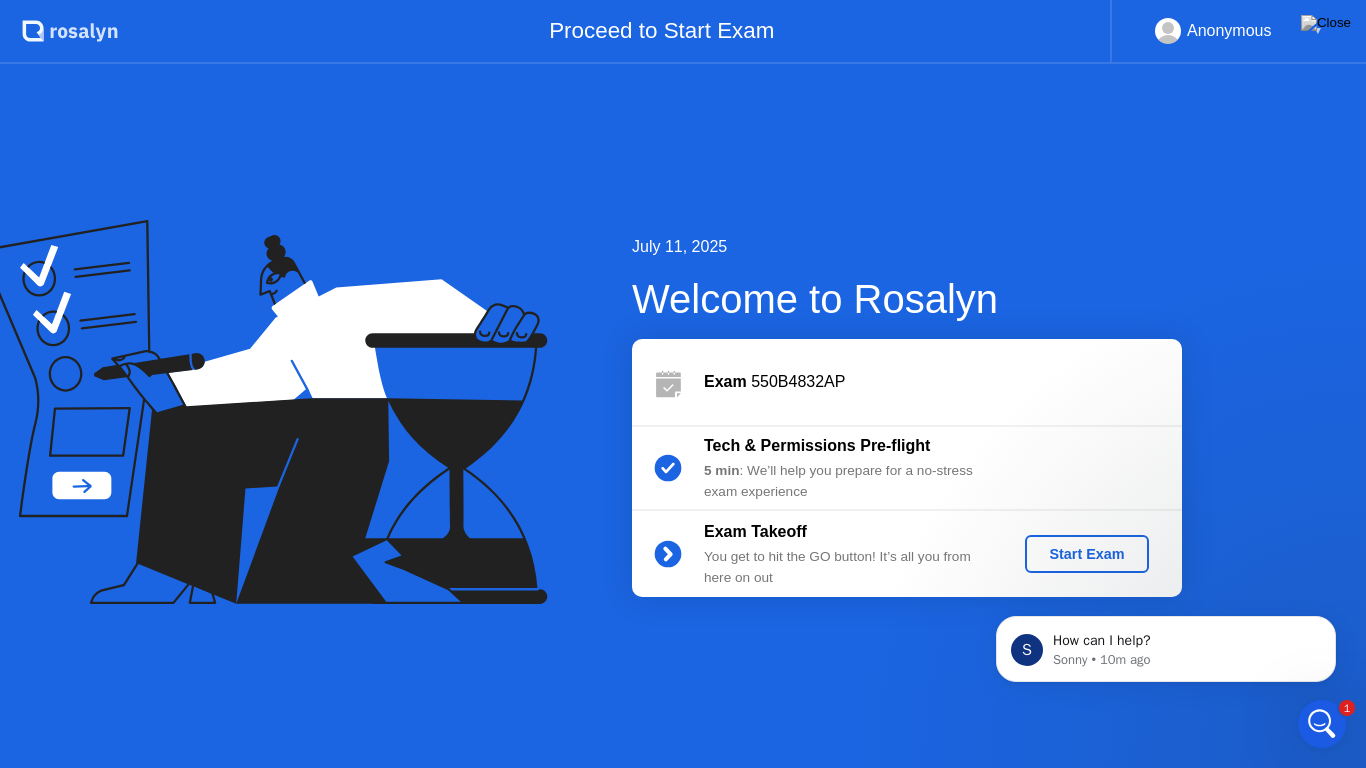click on "Start Exam" 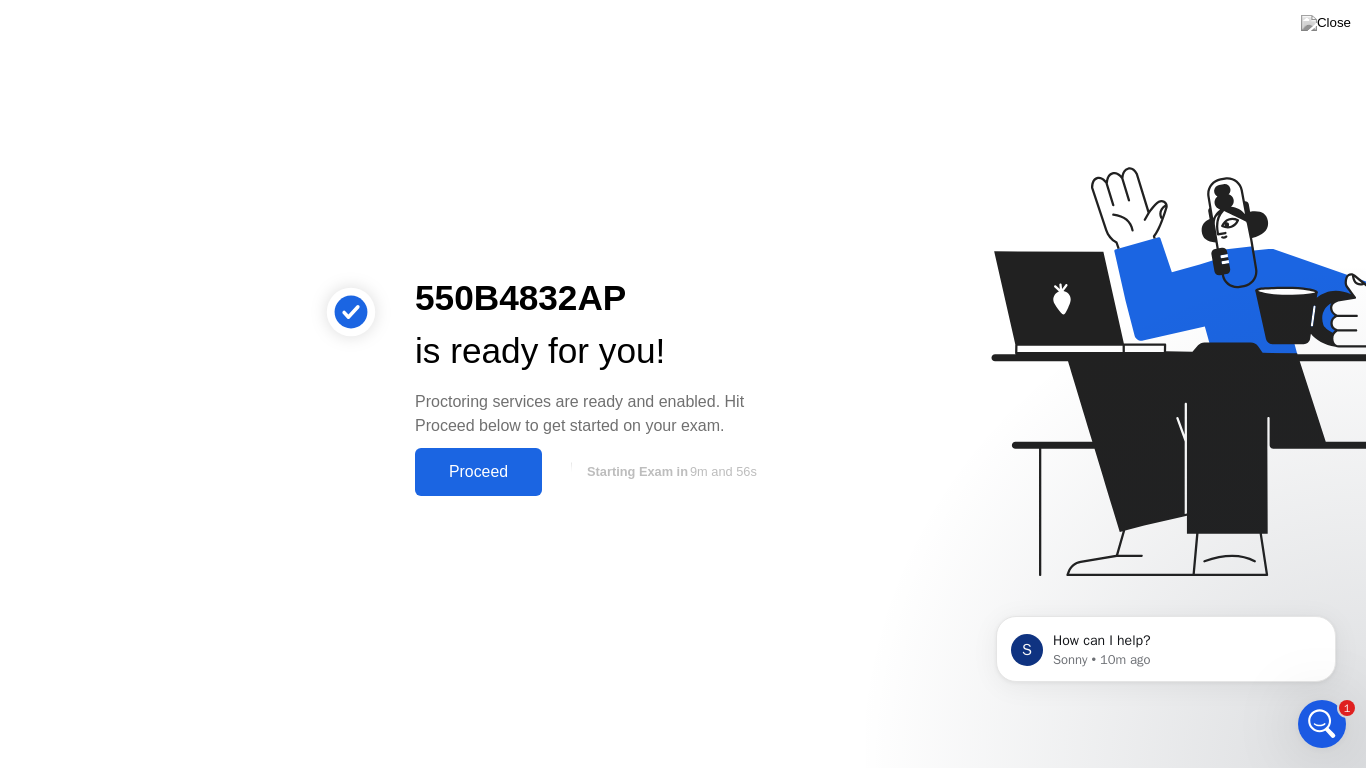 click on "Proceed" 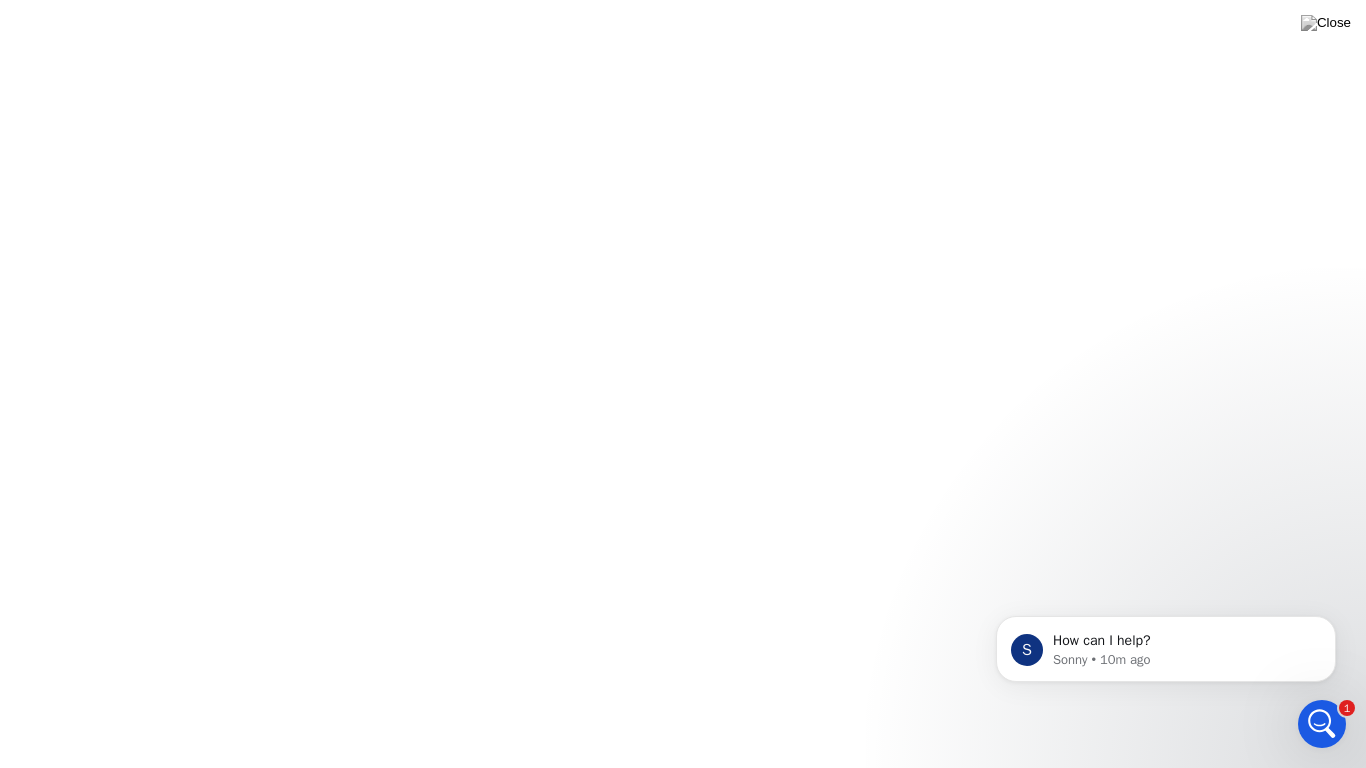 scroll, scrollTop: 489, scrollLeft: 0, axis: vertical 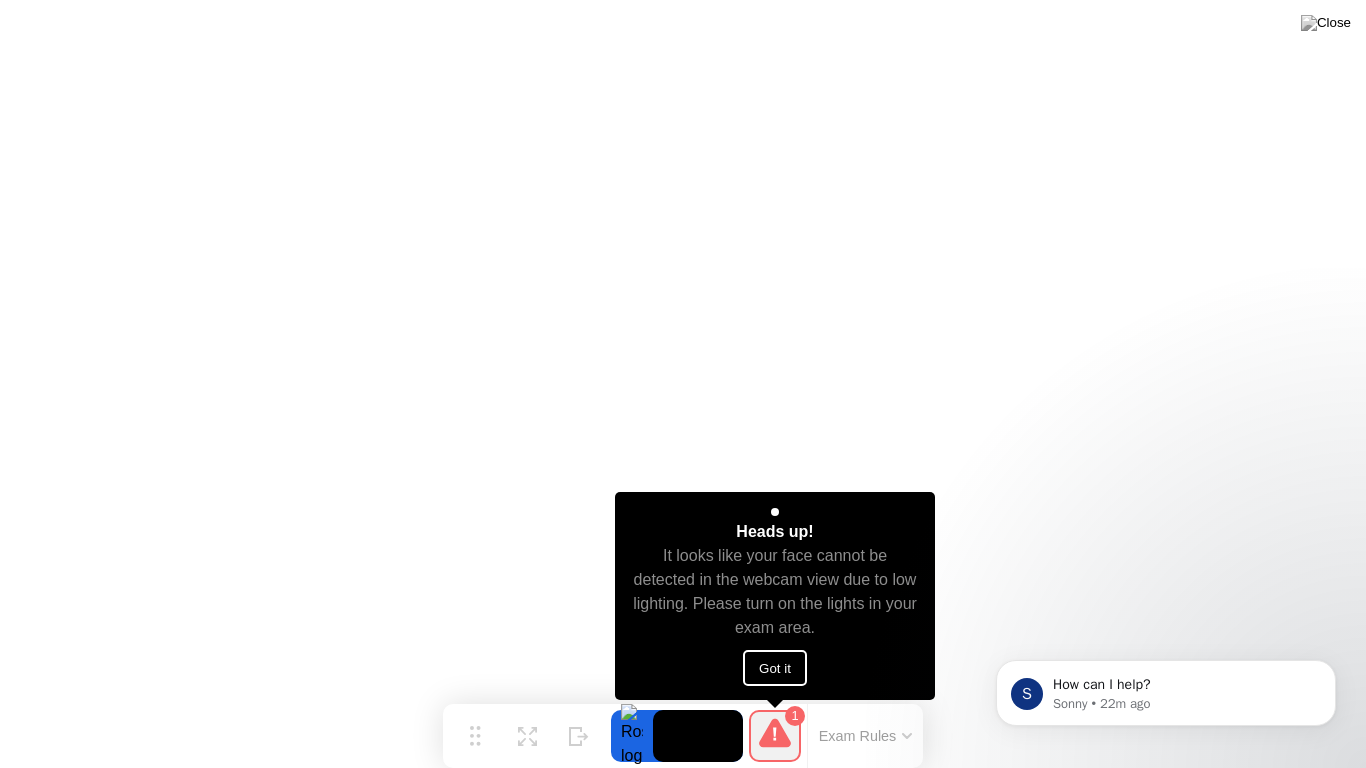 click on "Got it" 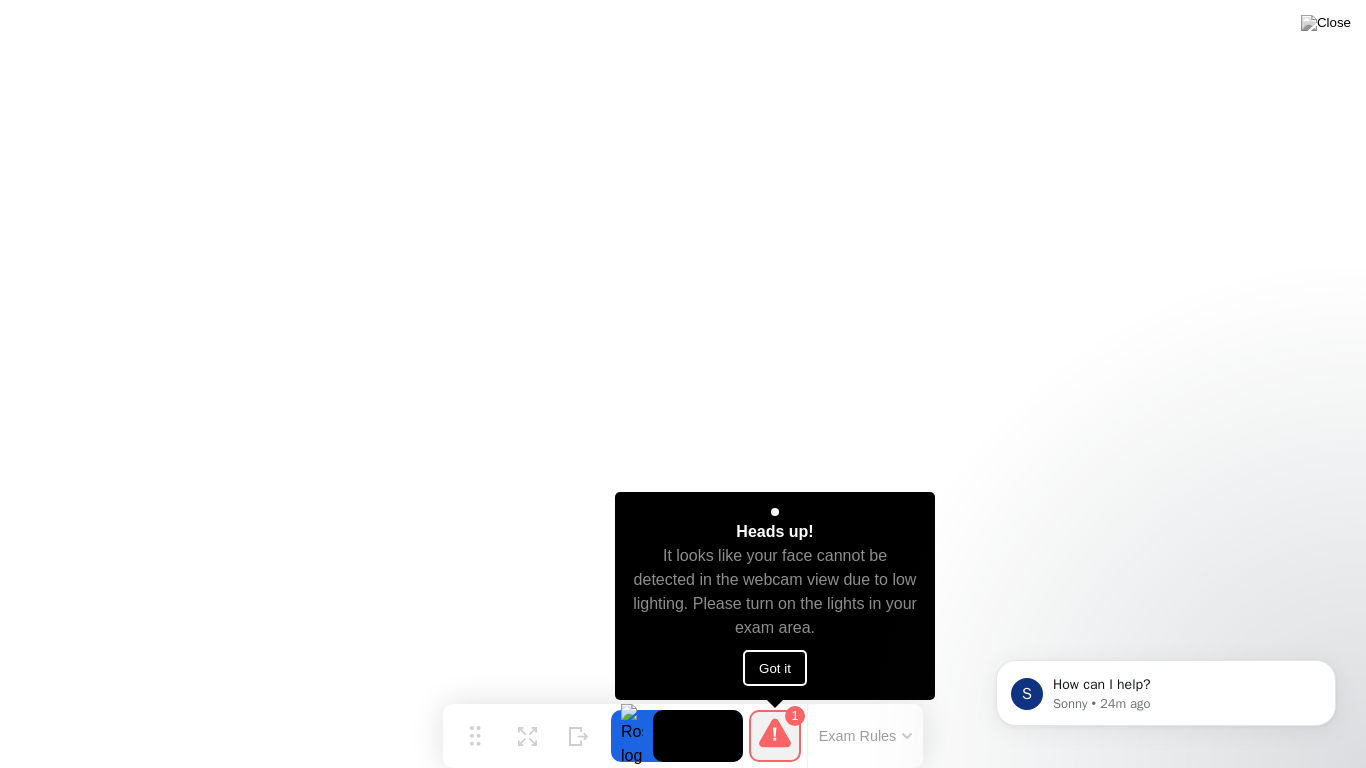 scroll, scrollTop: 541, scrollLeft: 0, axis: vertical 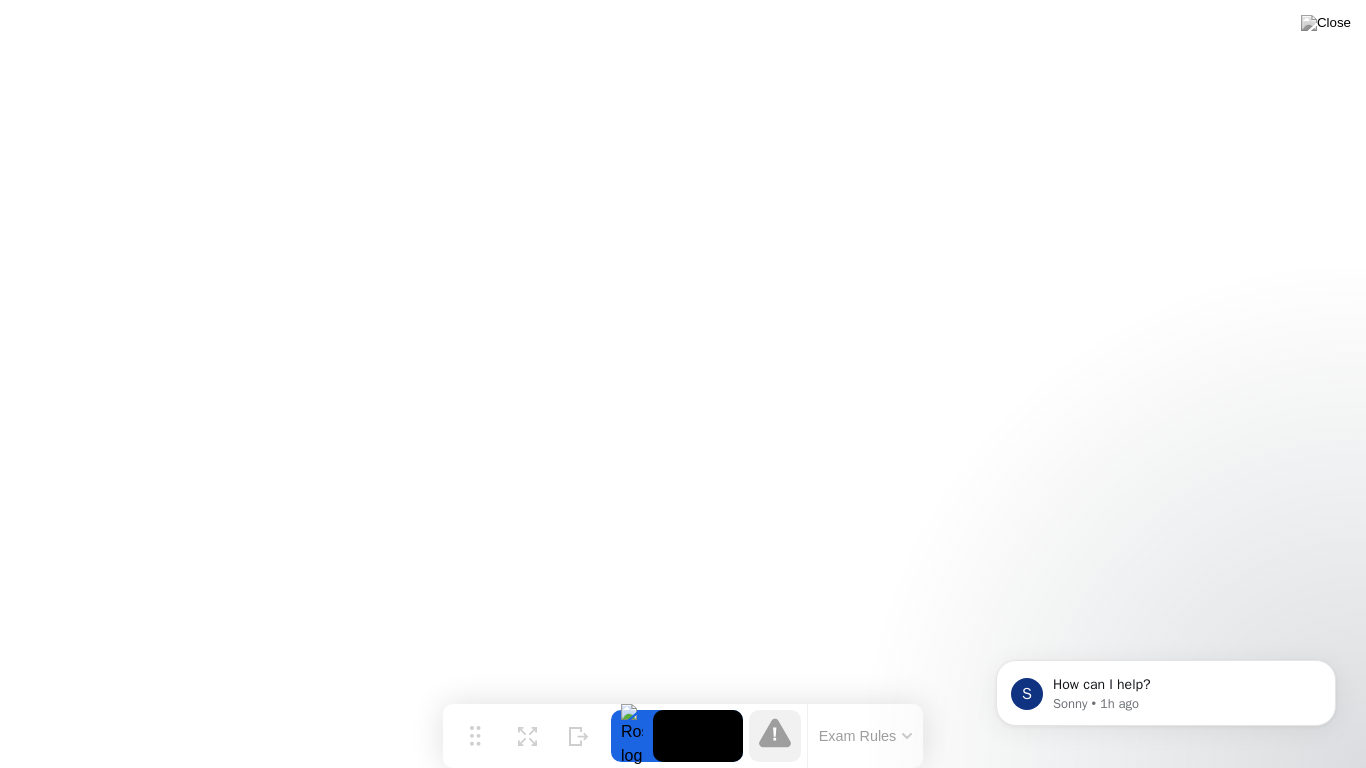 click 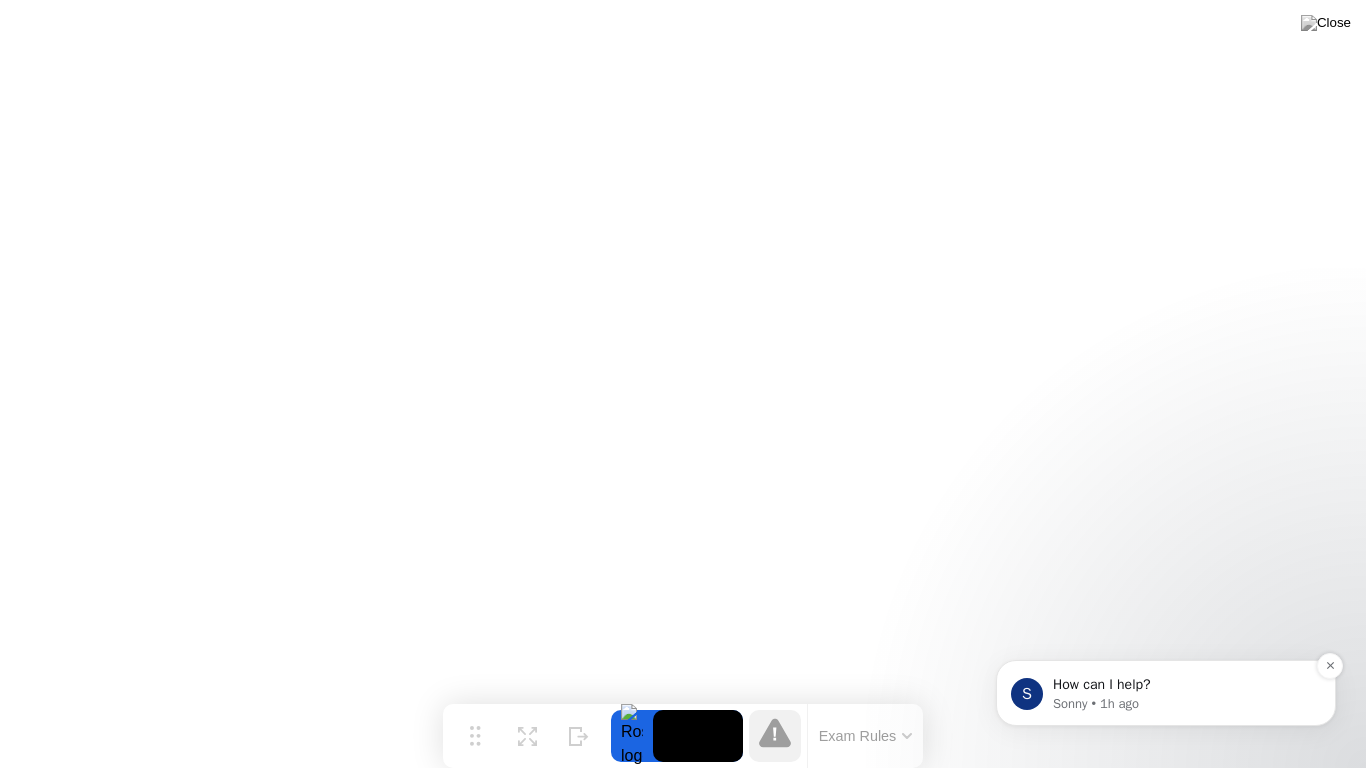 click on "How can I help?" at bounding box center (1182, 685) 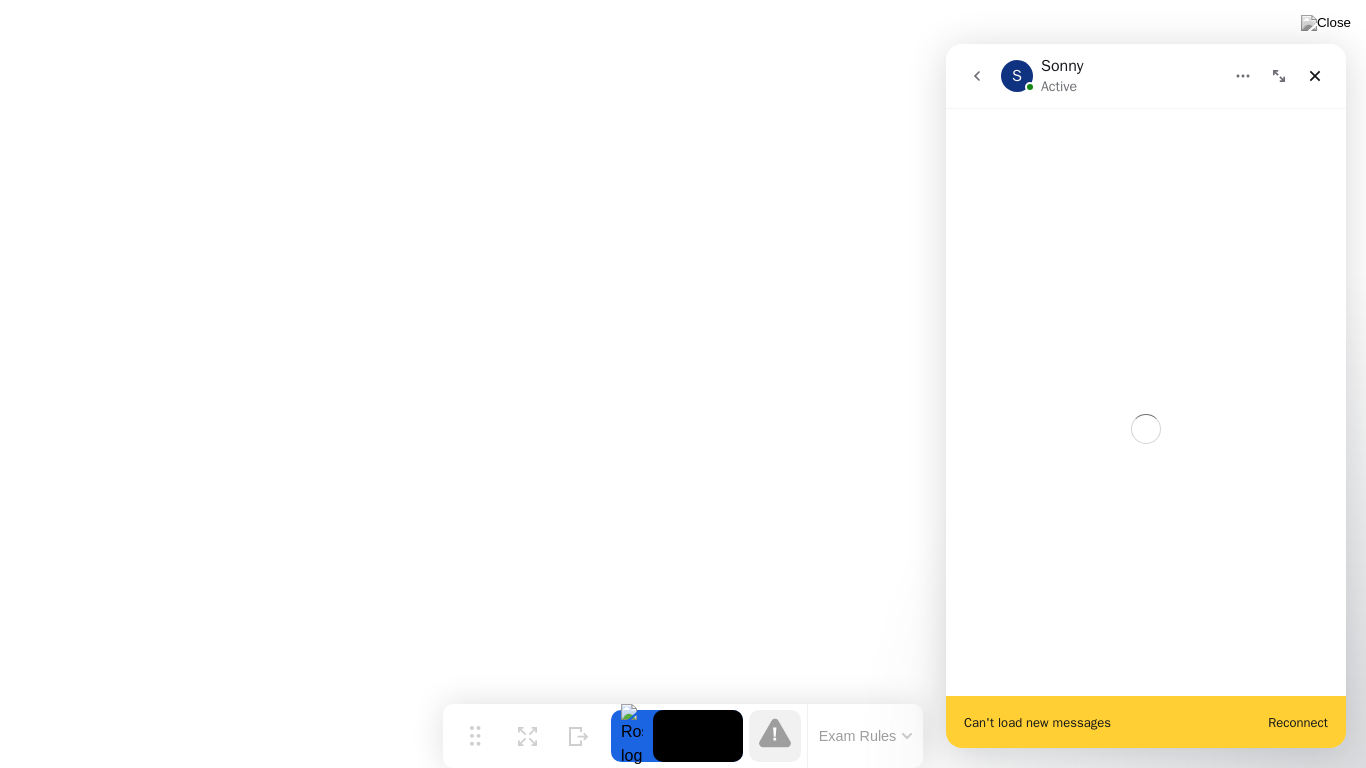 click on "Reconnect" at bounding box center (1298, 722) 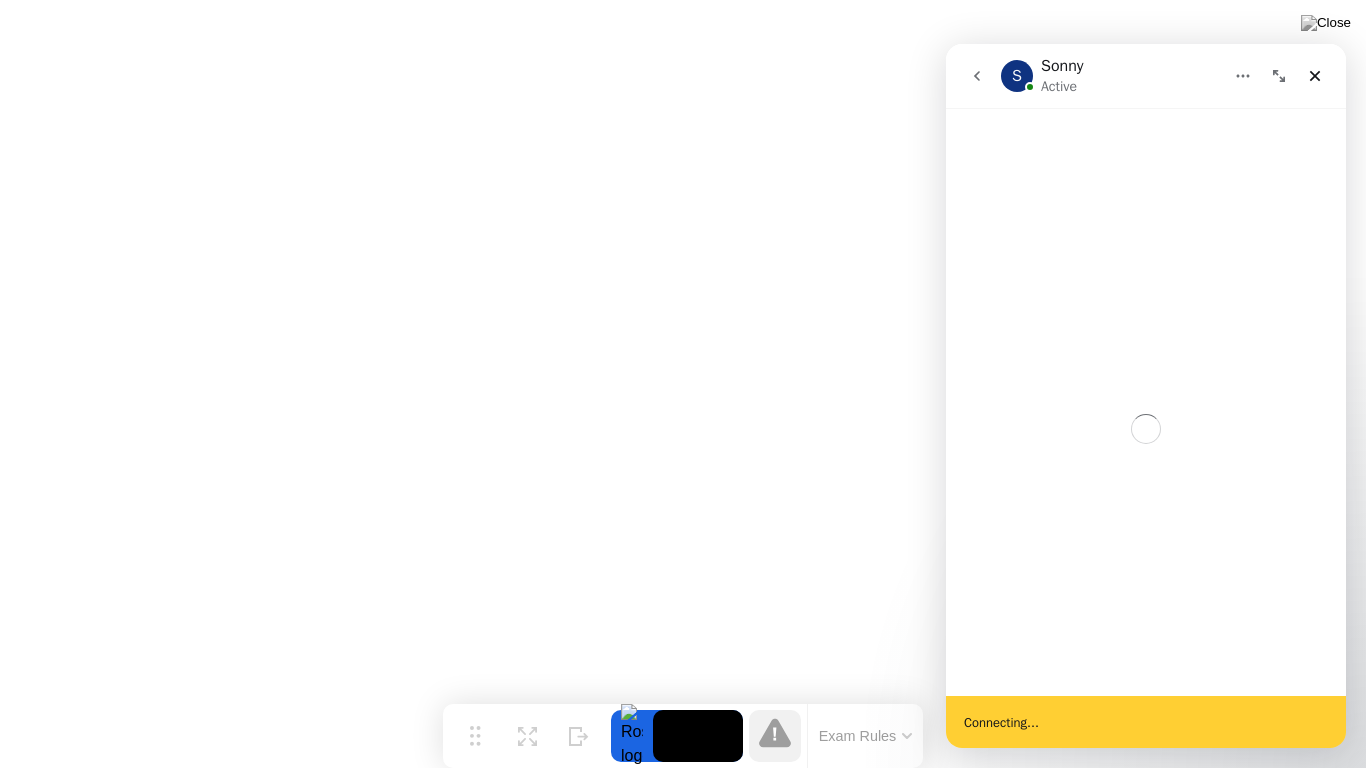 click at bounding box center [1146, 402] 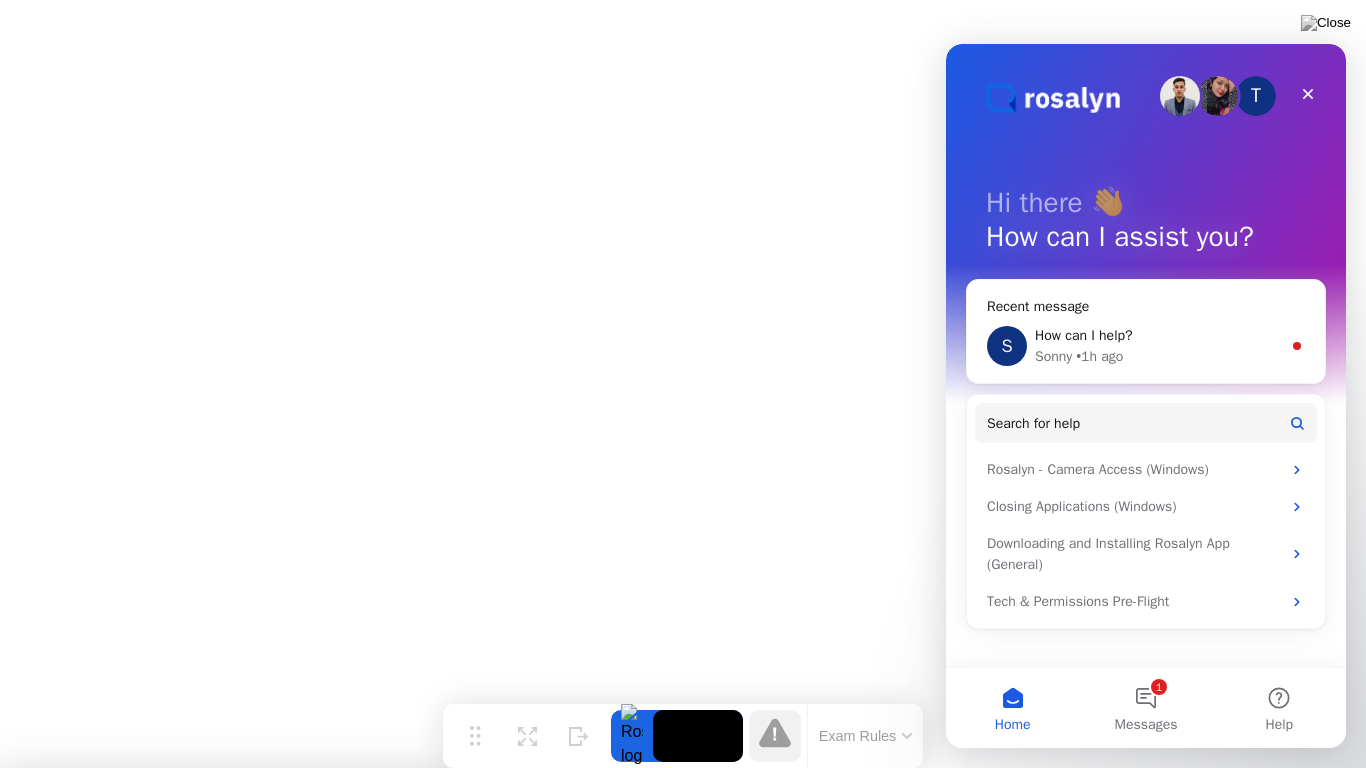 click 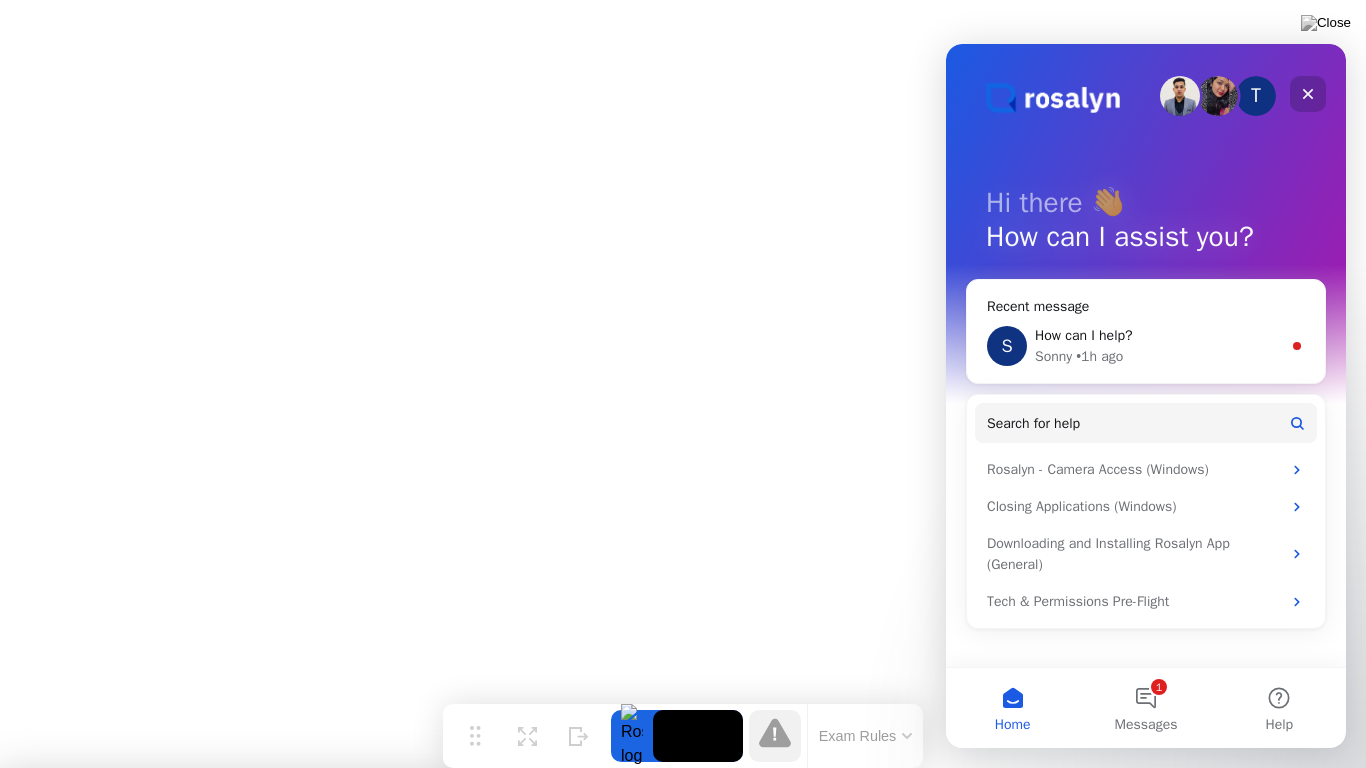 click 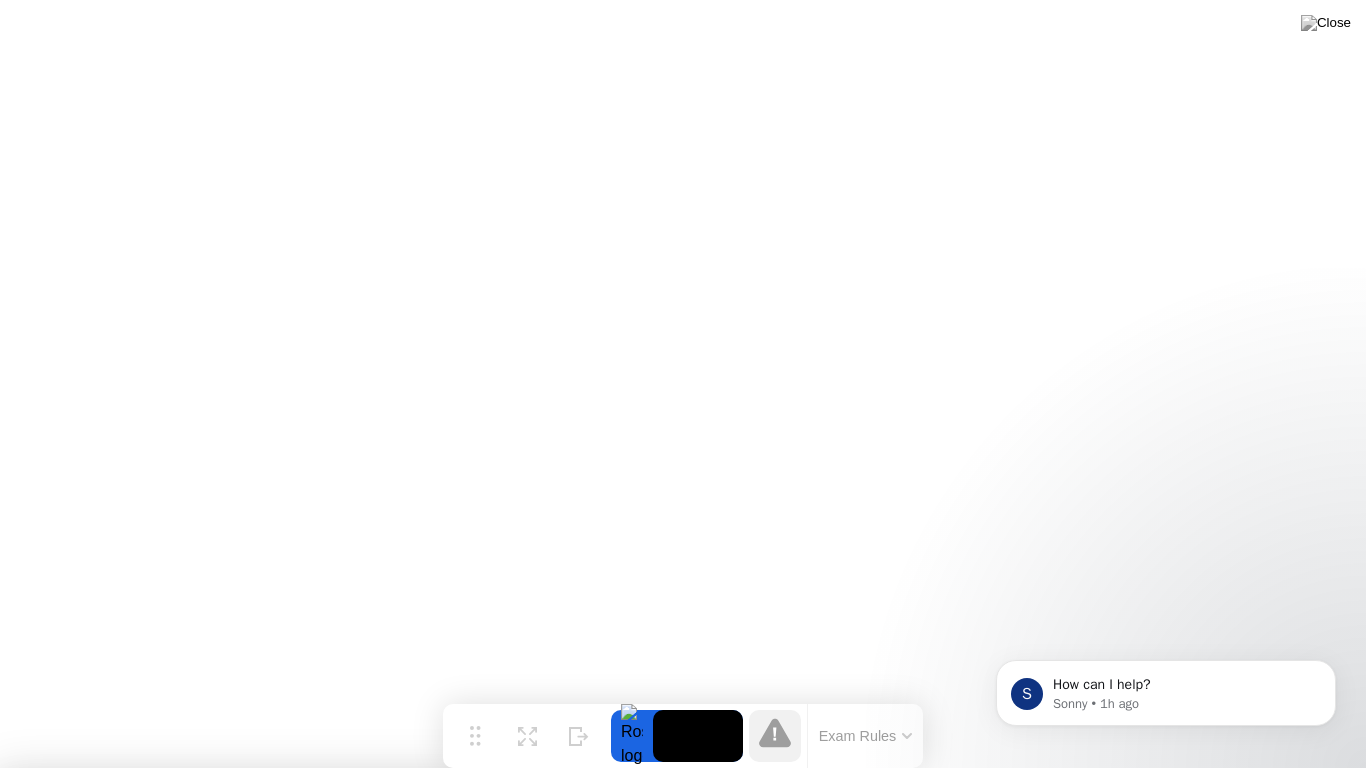 scroll, scrollTop: 0, scrollLeft: 0, axis: both 